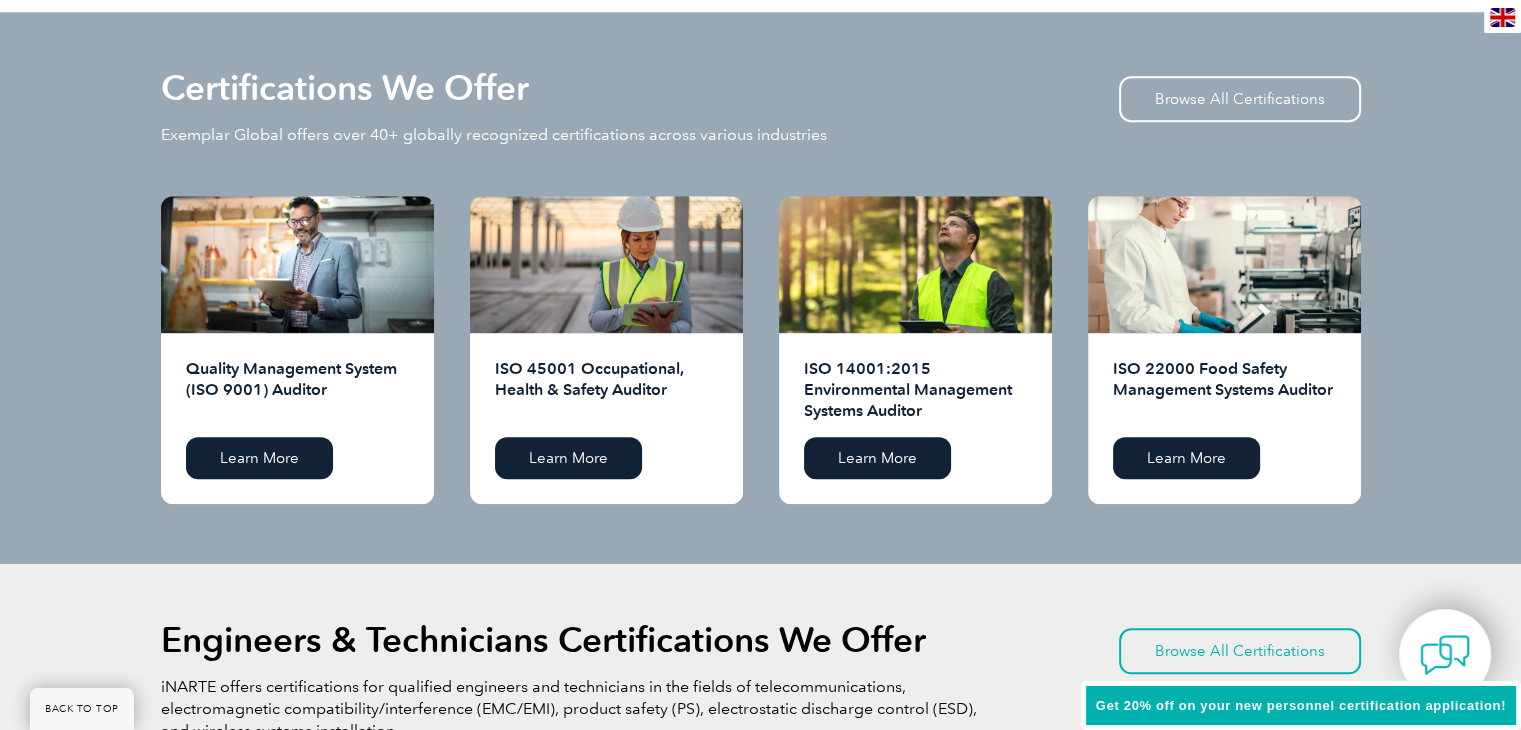 scroll, scrollTop: 2000, scrollLeft: 0, axis: vertical 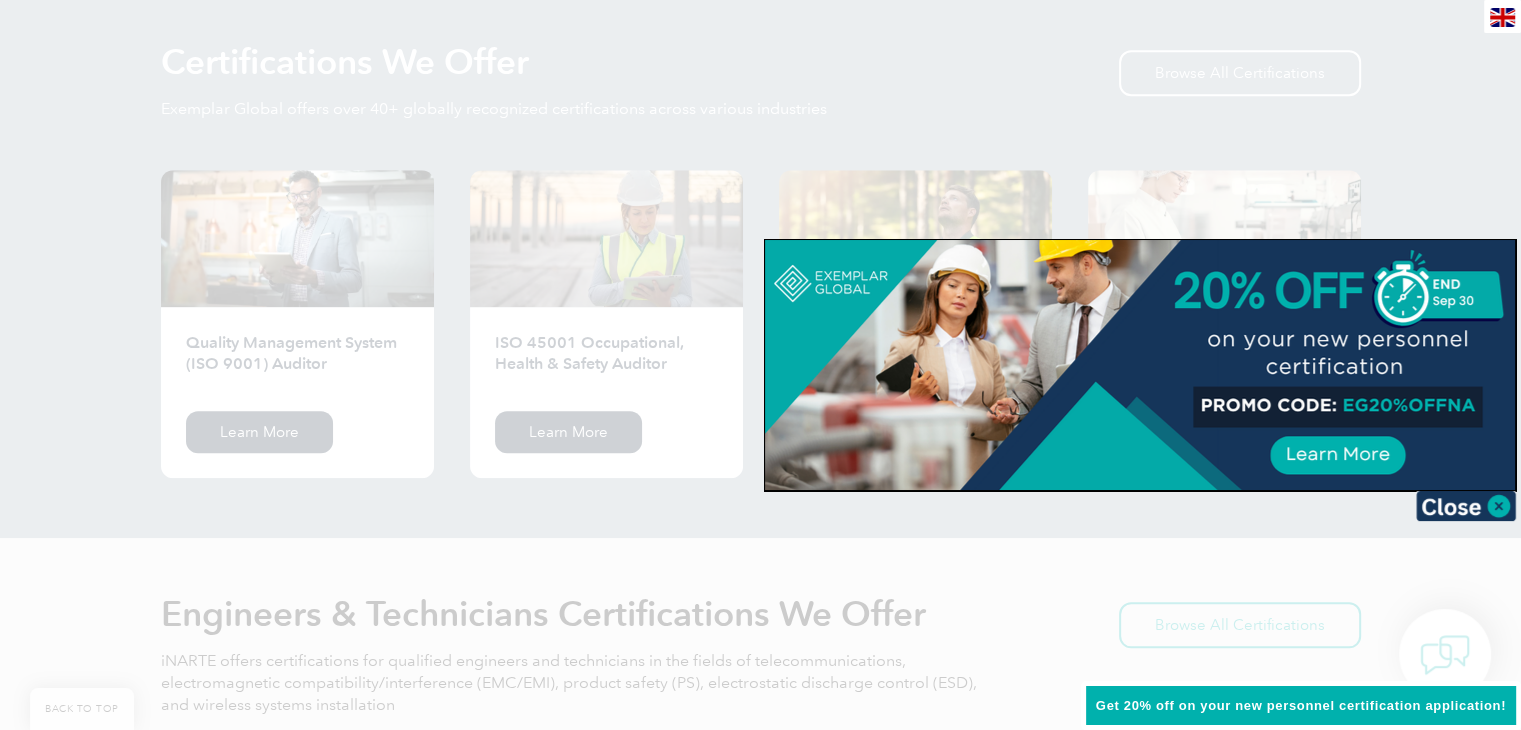 click at bounding box center [760, 365] 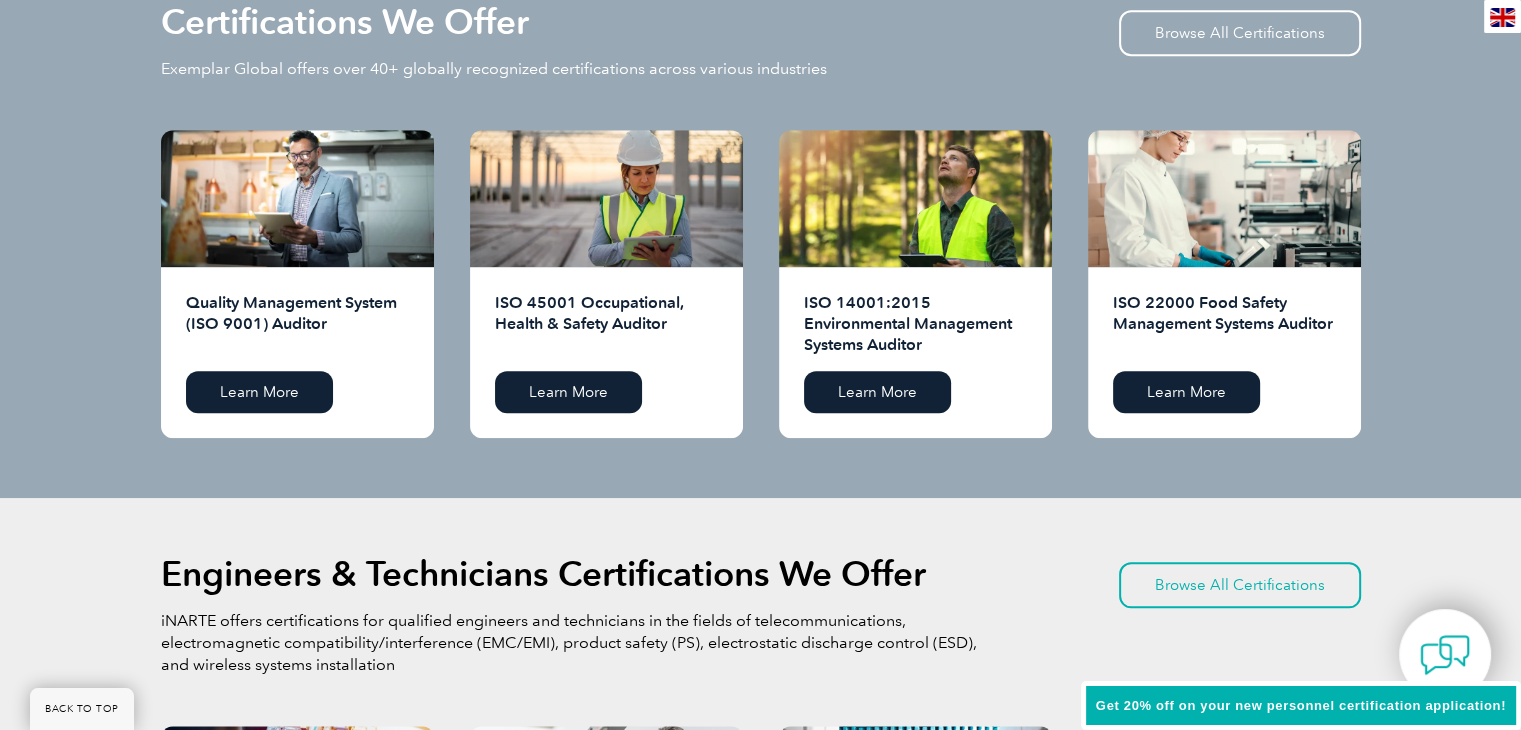 scroll, scrollTop: 2000, scrollLeft: 0, axis: vertical 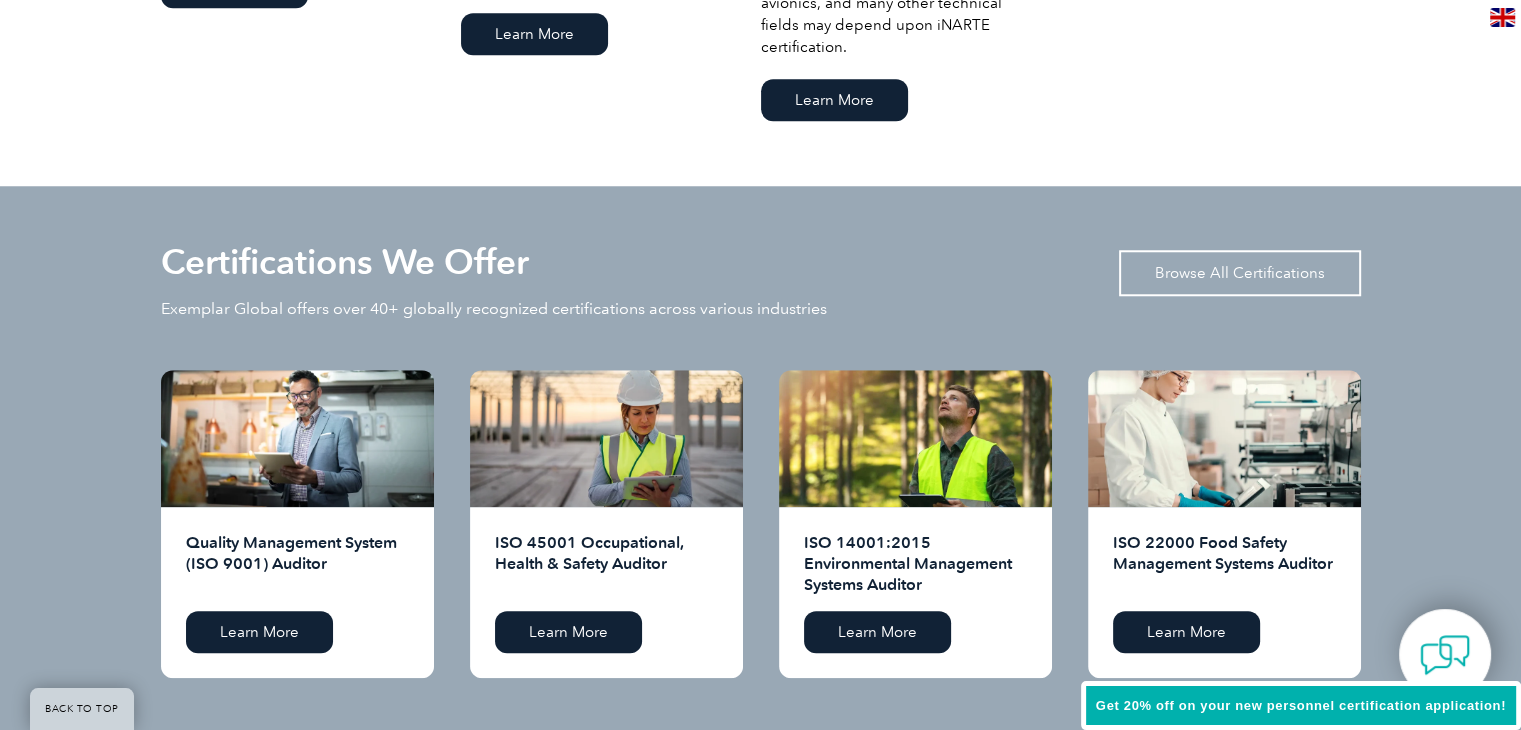 click on "Browse All Certifications" at bounding box center (1240, 273) 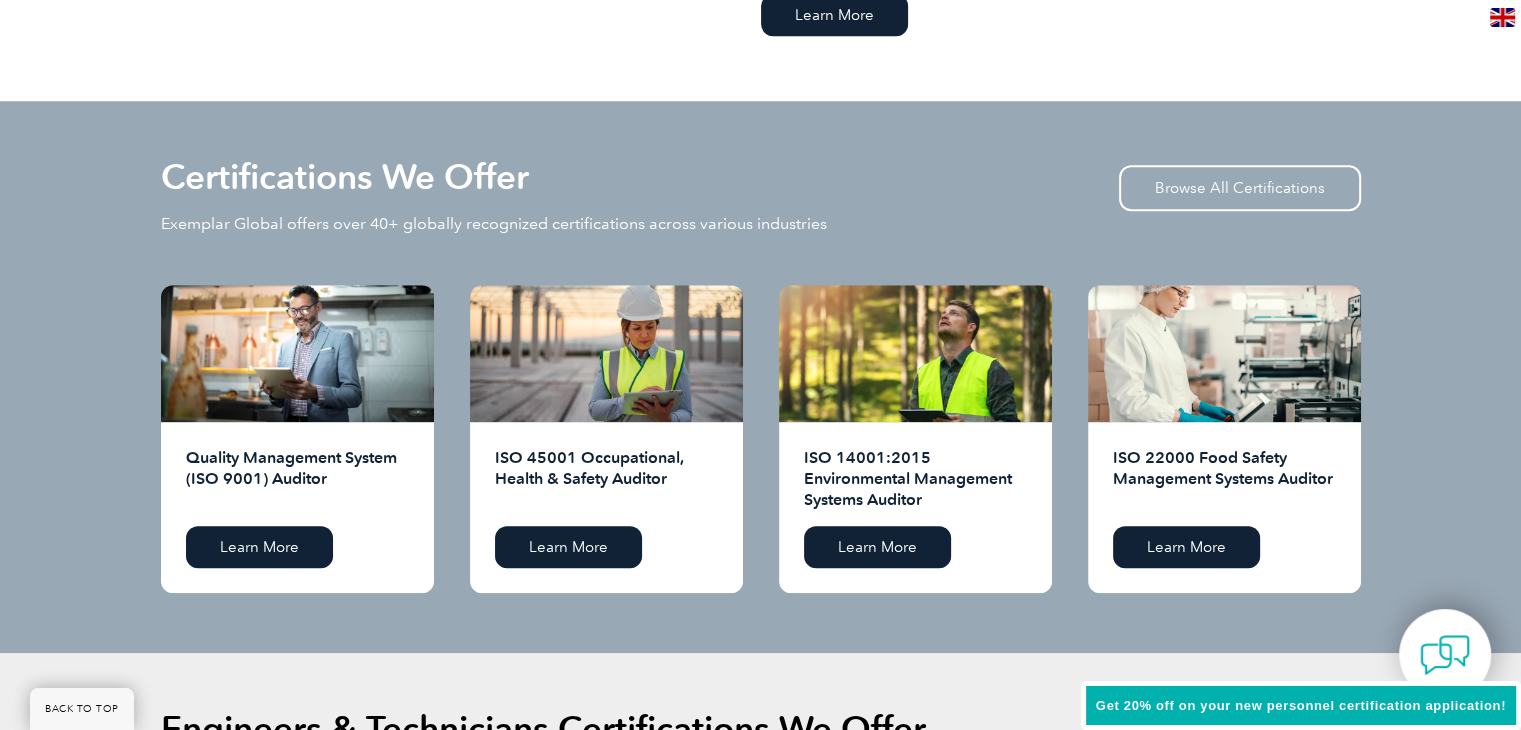 scroll, scrollTop: 1900, scrollLeft: 0, axis: vertical 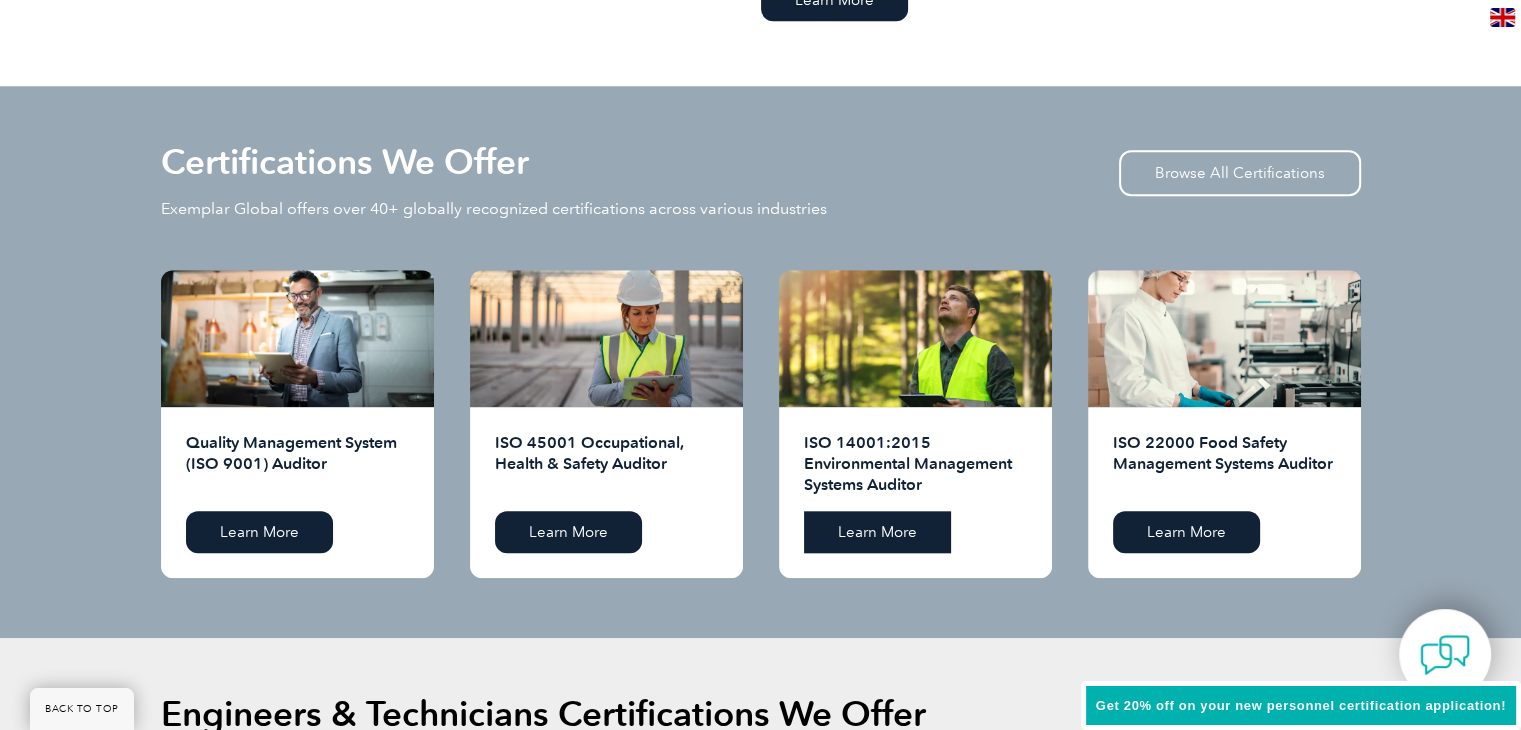 click on "Learn More" at bounding box center (877, 532) 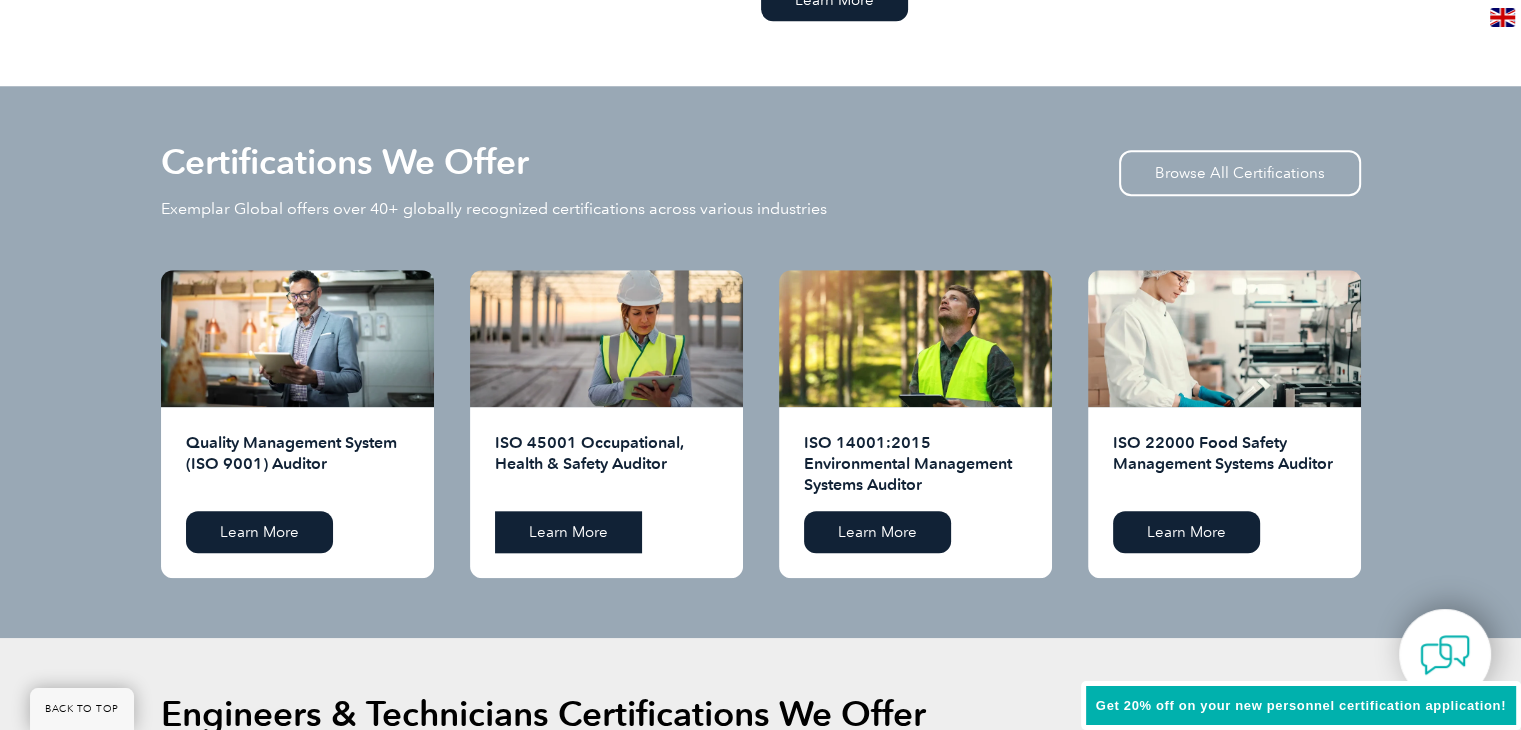 click on "Learn More" at bounding box center [568, 532] 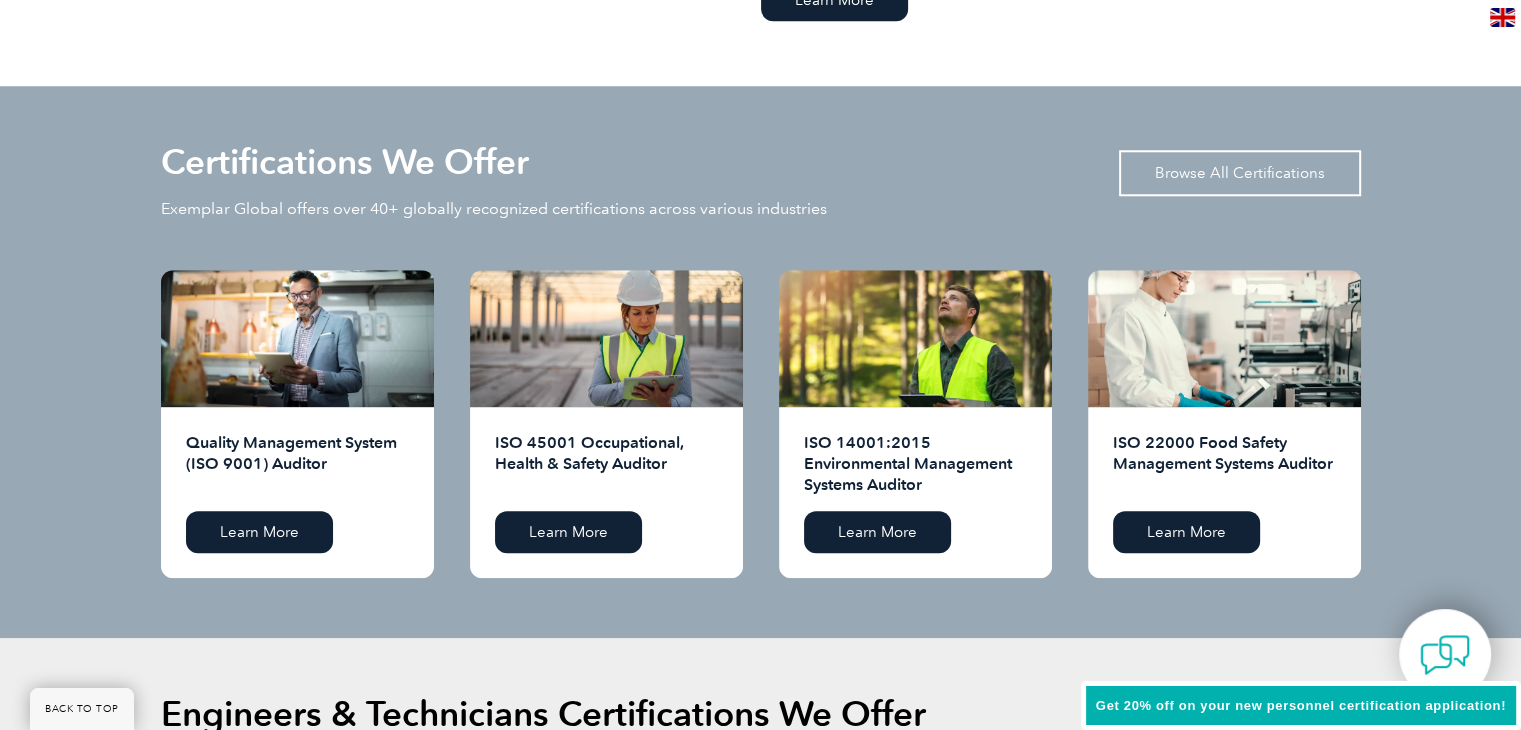 click on "Browse All Certifications" at bounding box center [1240, 173] 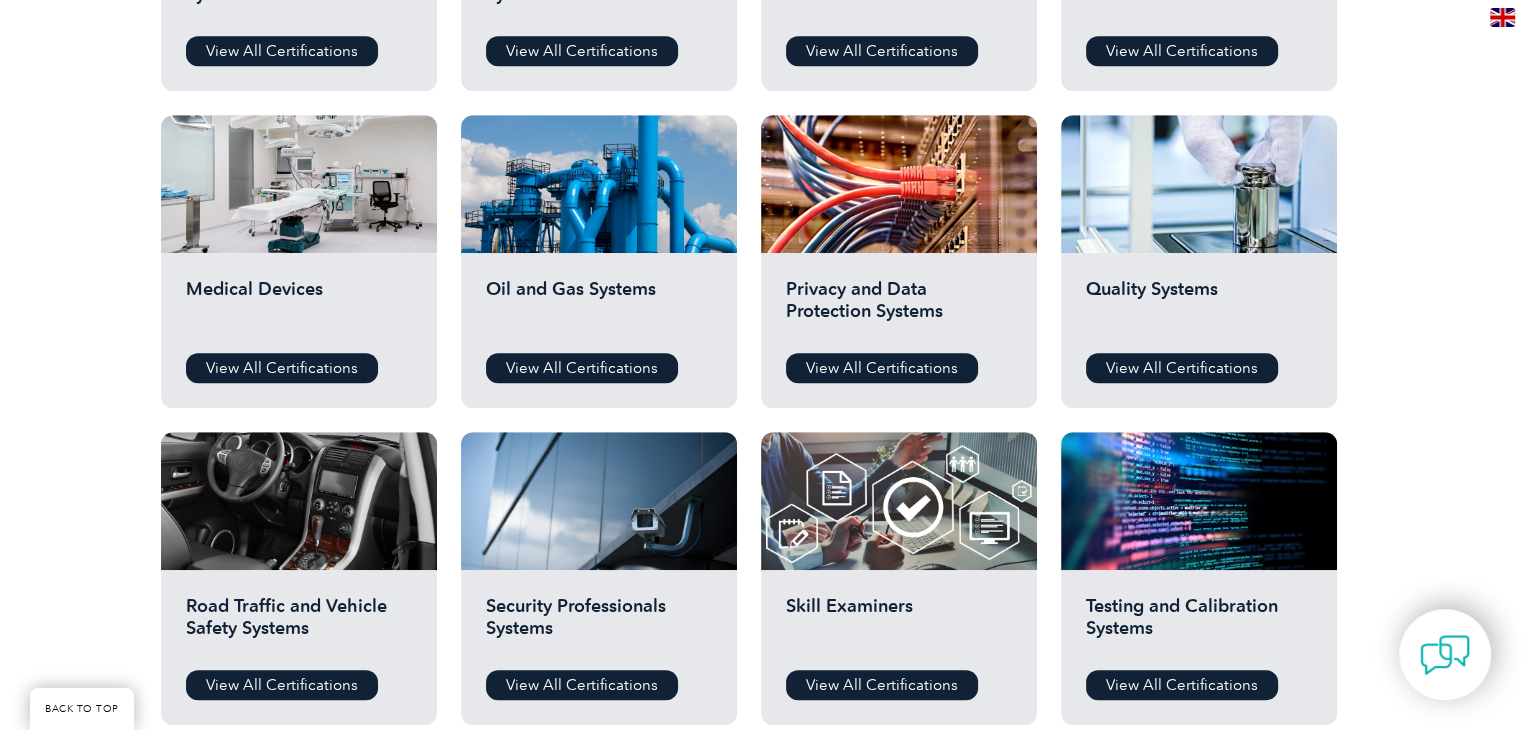 scroll, scrollTop: 1300, scrollLeft: 0, axis: vertical 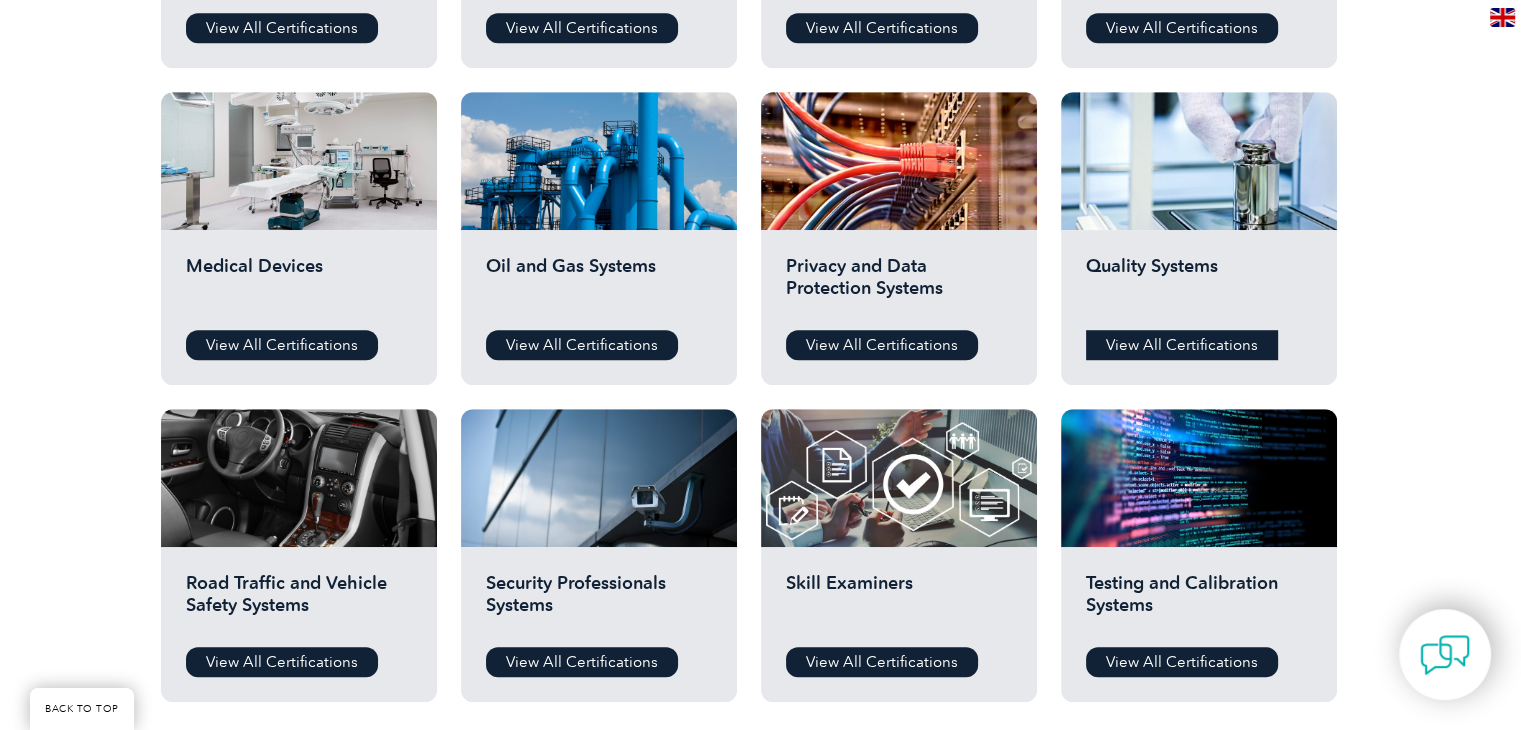 click on "View All Certifications" at bounding box center (1182, 345) 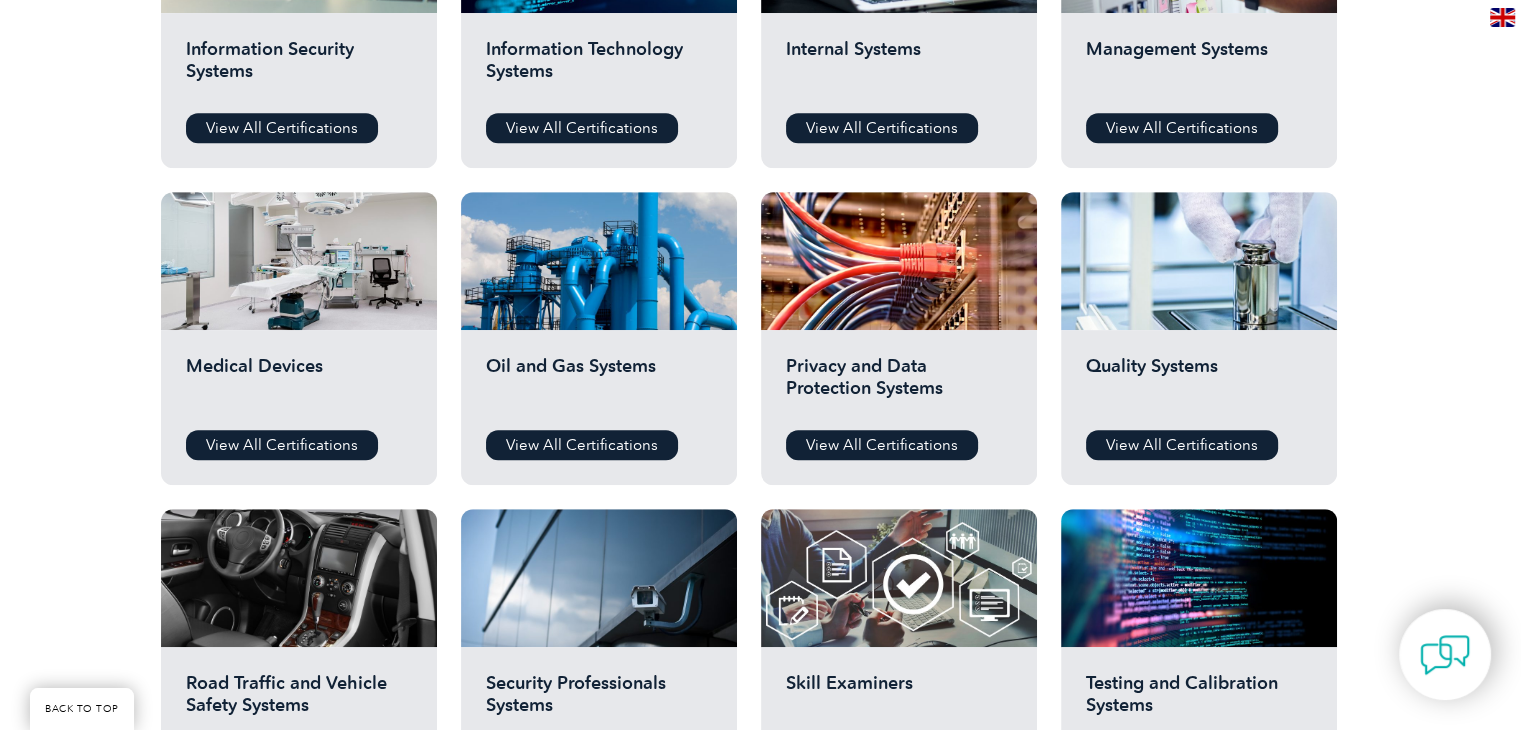 scroll, scrollTop: 1500, scrollLeft: 0, axis: vertical 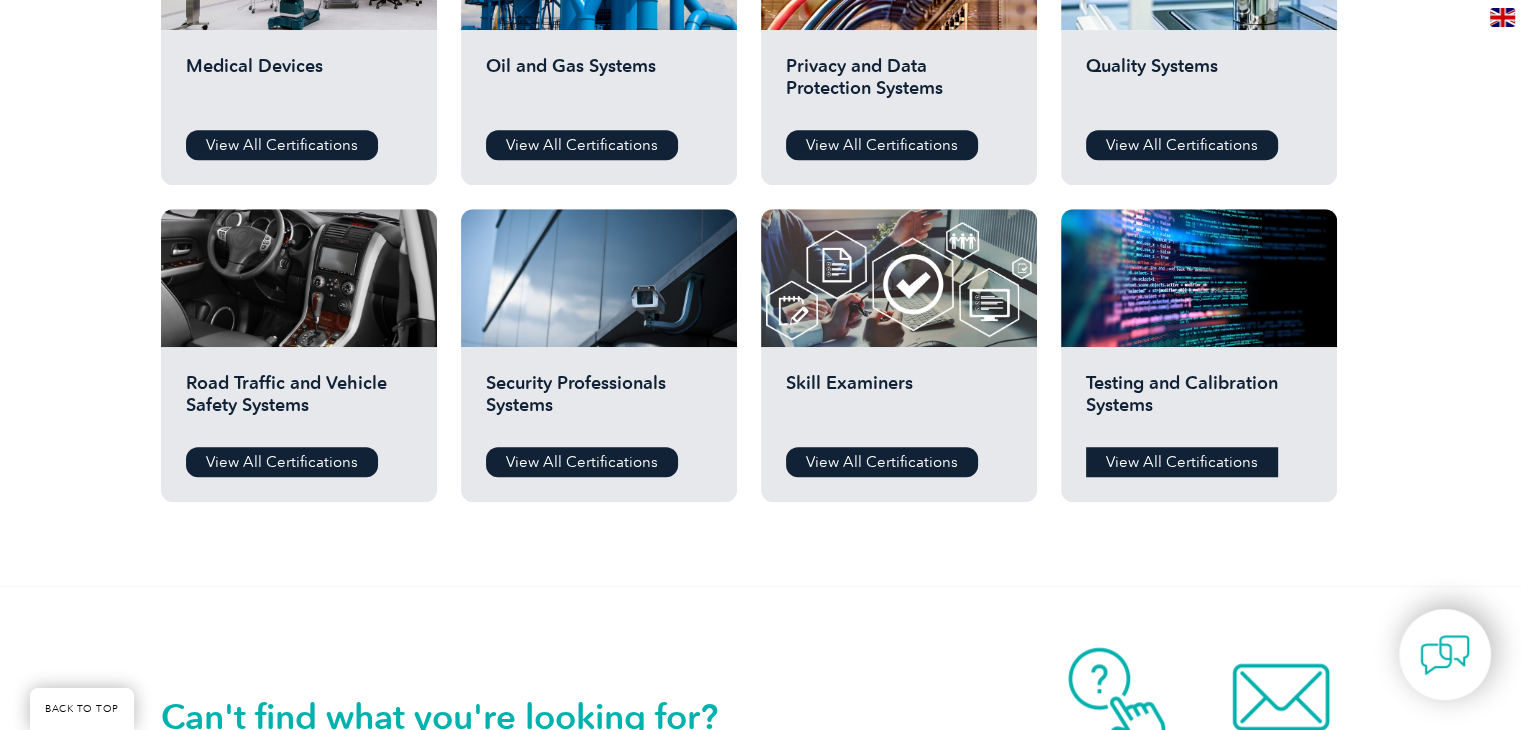 click on "View All Certifications" at bounding box center (1182, 462) 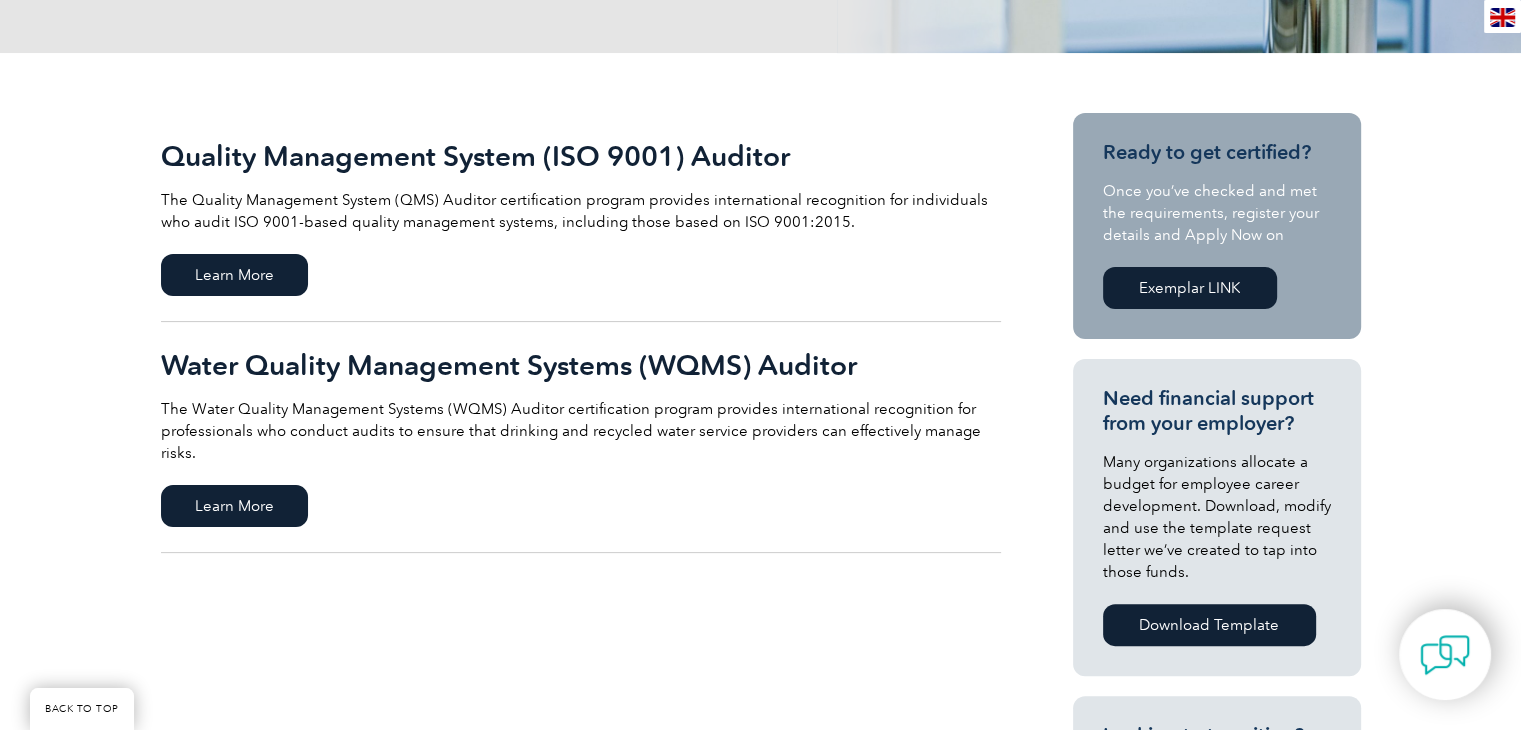 scroll, scrollTop: 400, scrollLeft: 0, axis: vertical 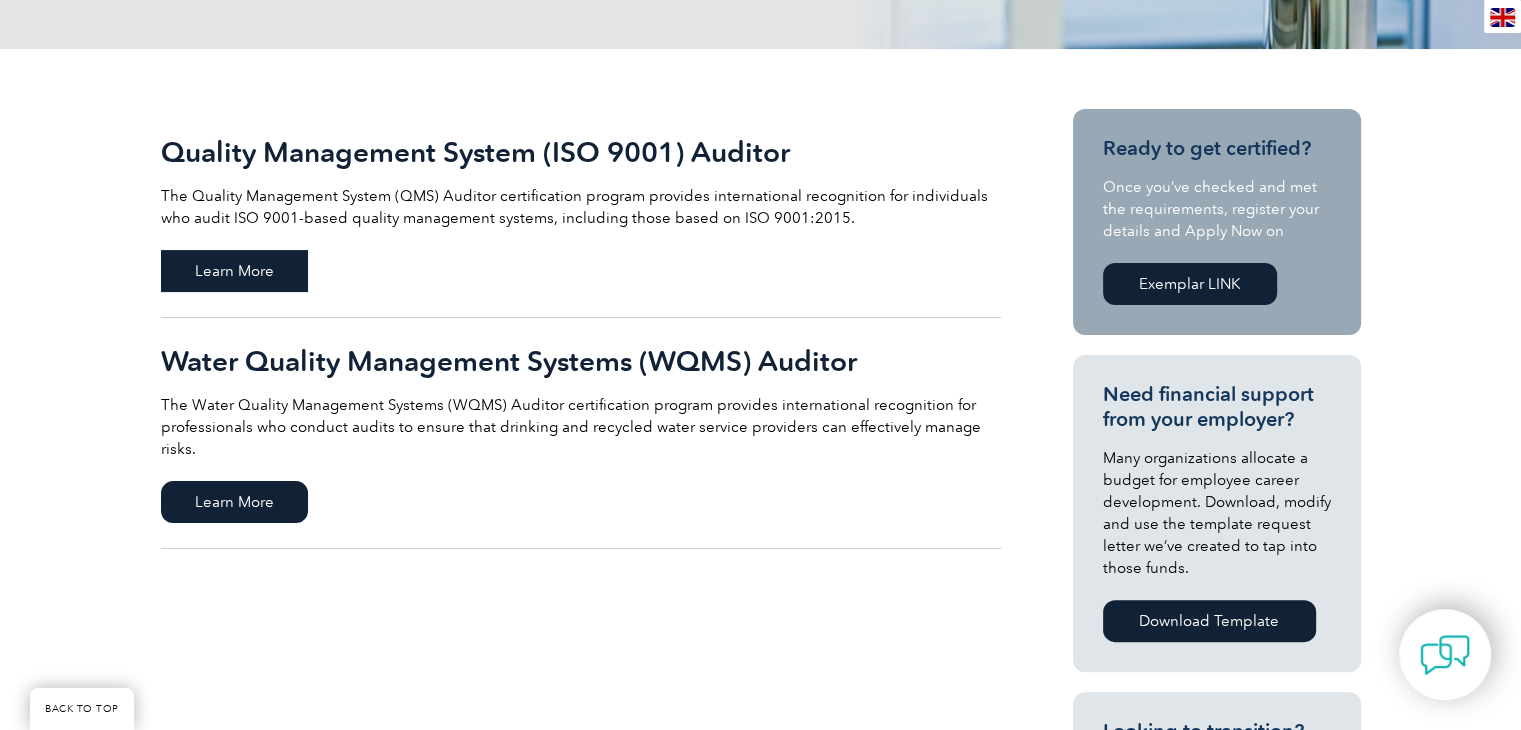 click on "Learn More" at bounding box center [234, 271] 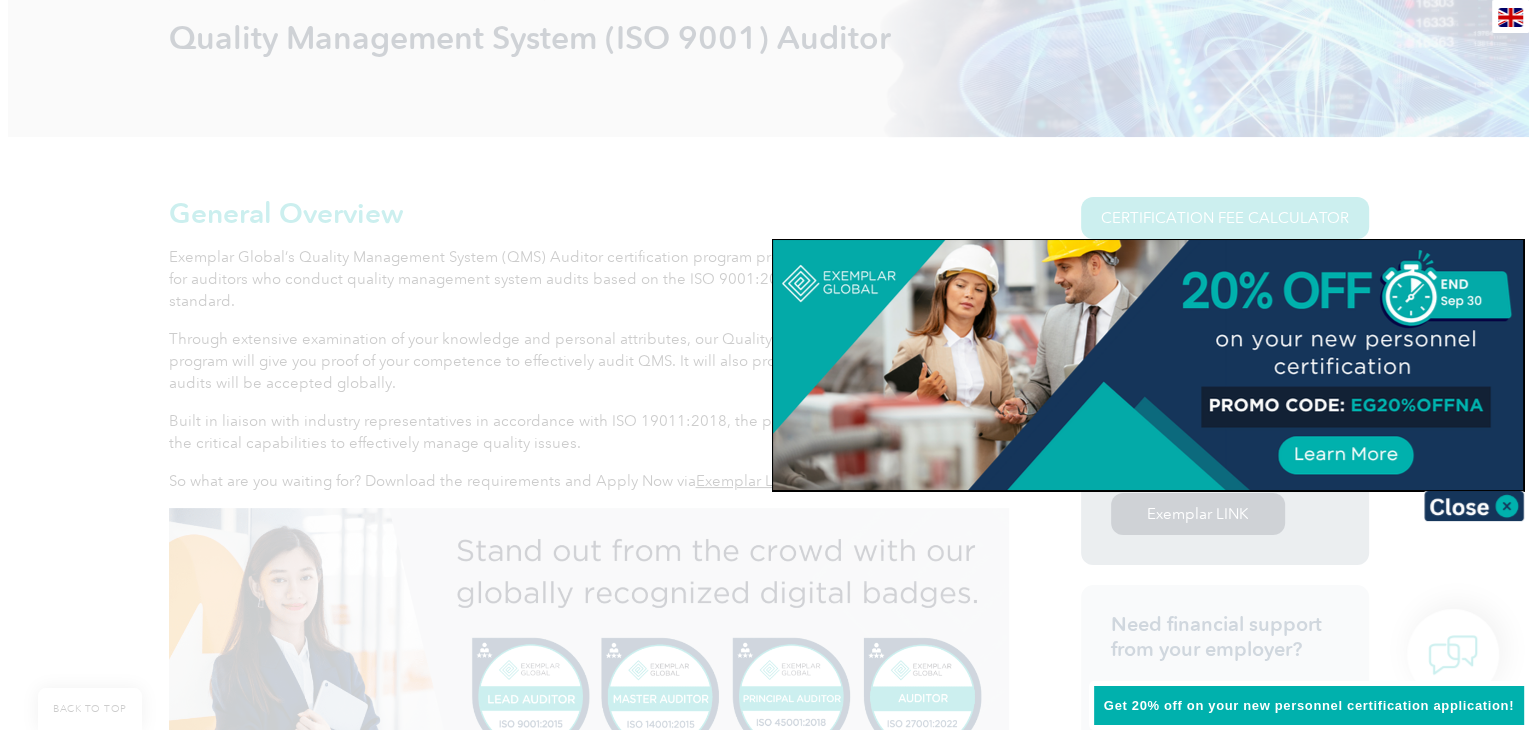 scroll, scrollTop: 322, scrollLeft: 0, axis: vertical 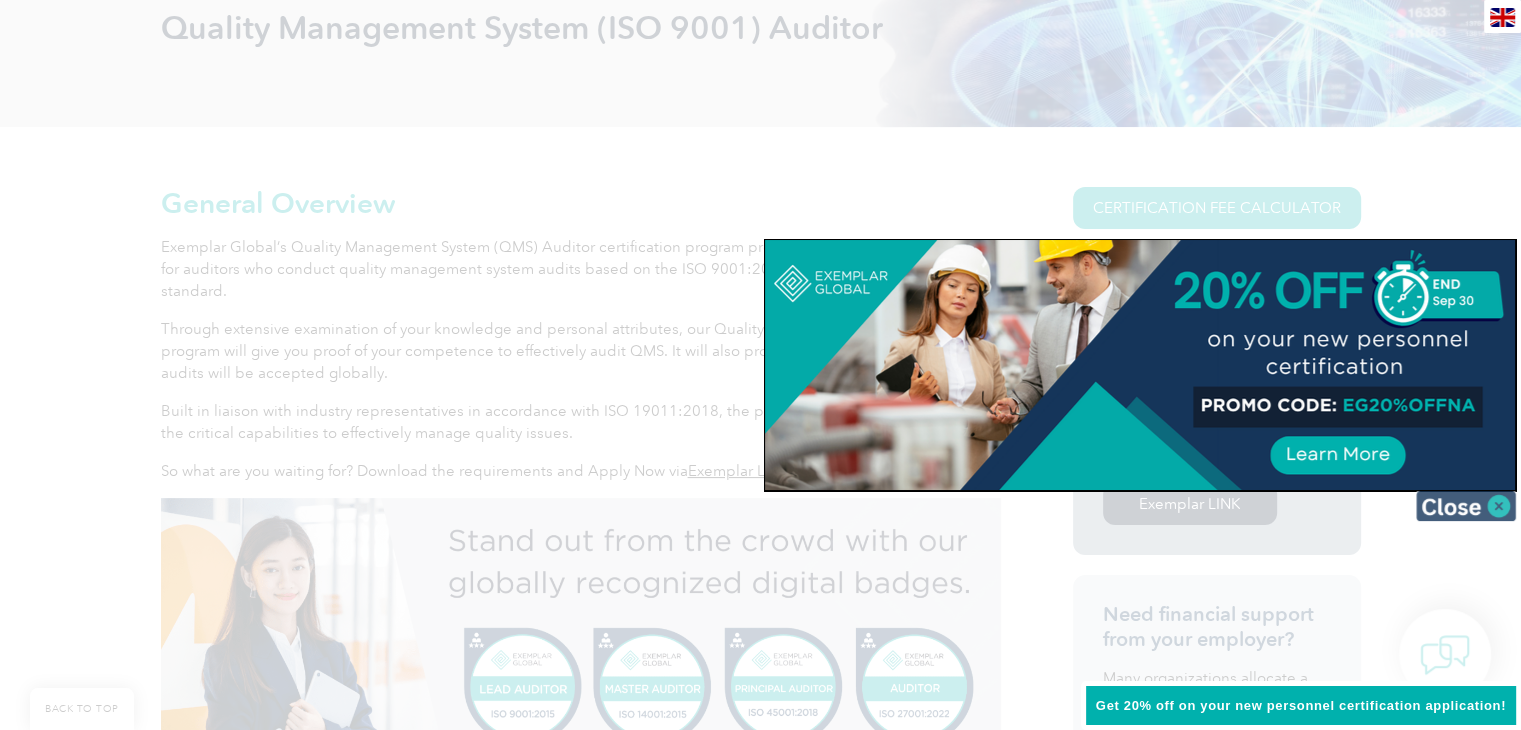 click at bounding box center [1466, 506] 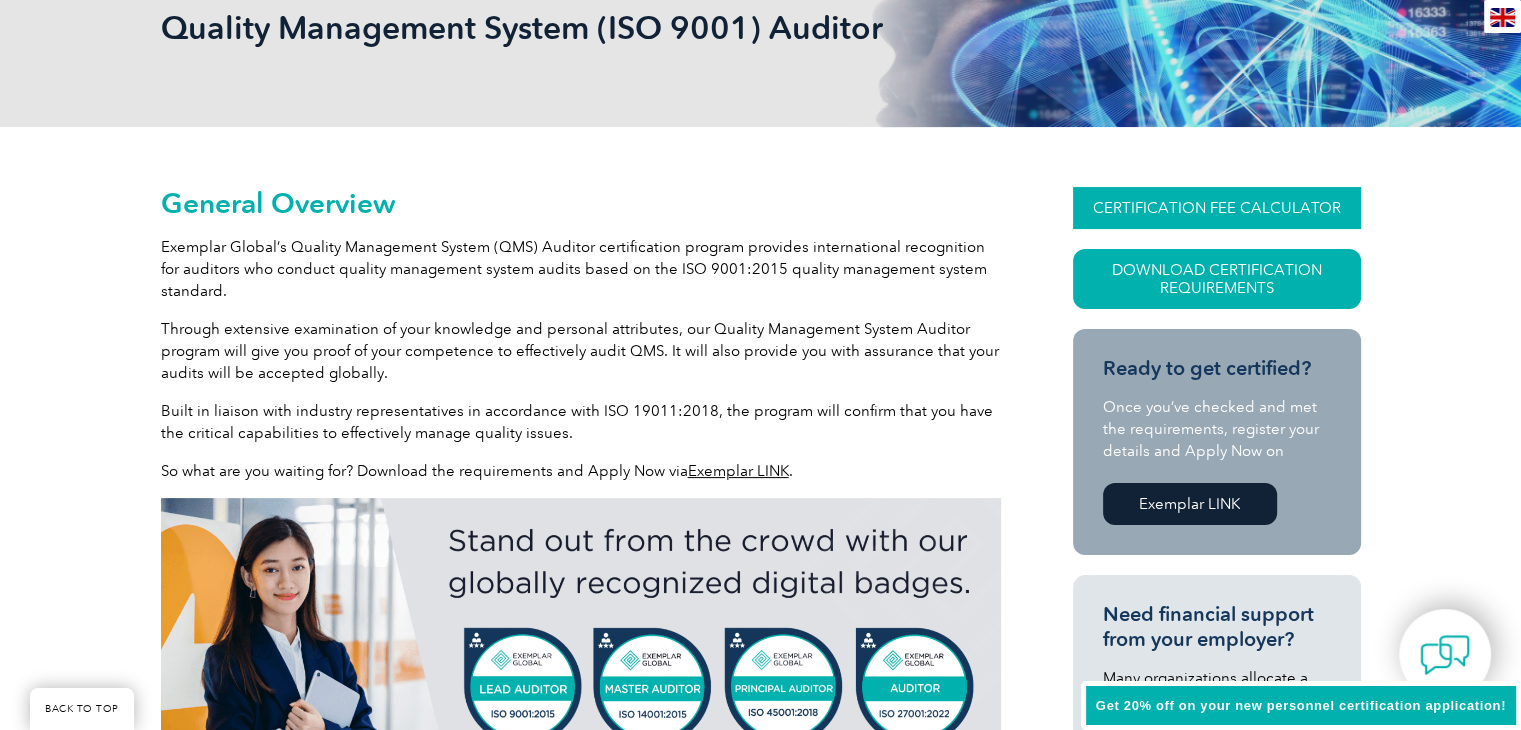 click on "CERTIFICATION FEE CALCULATOR" at bounding box center [1217, 208] 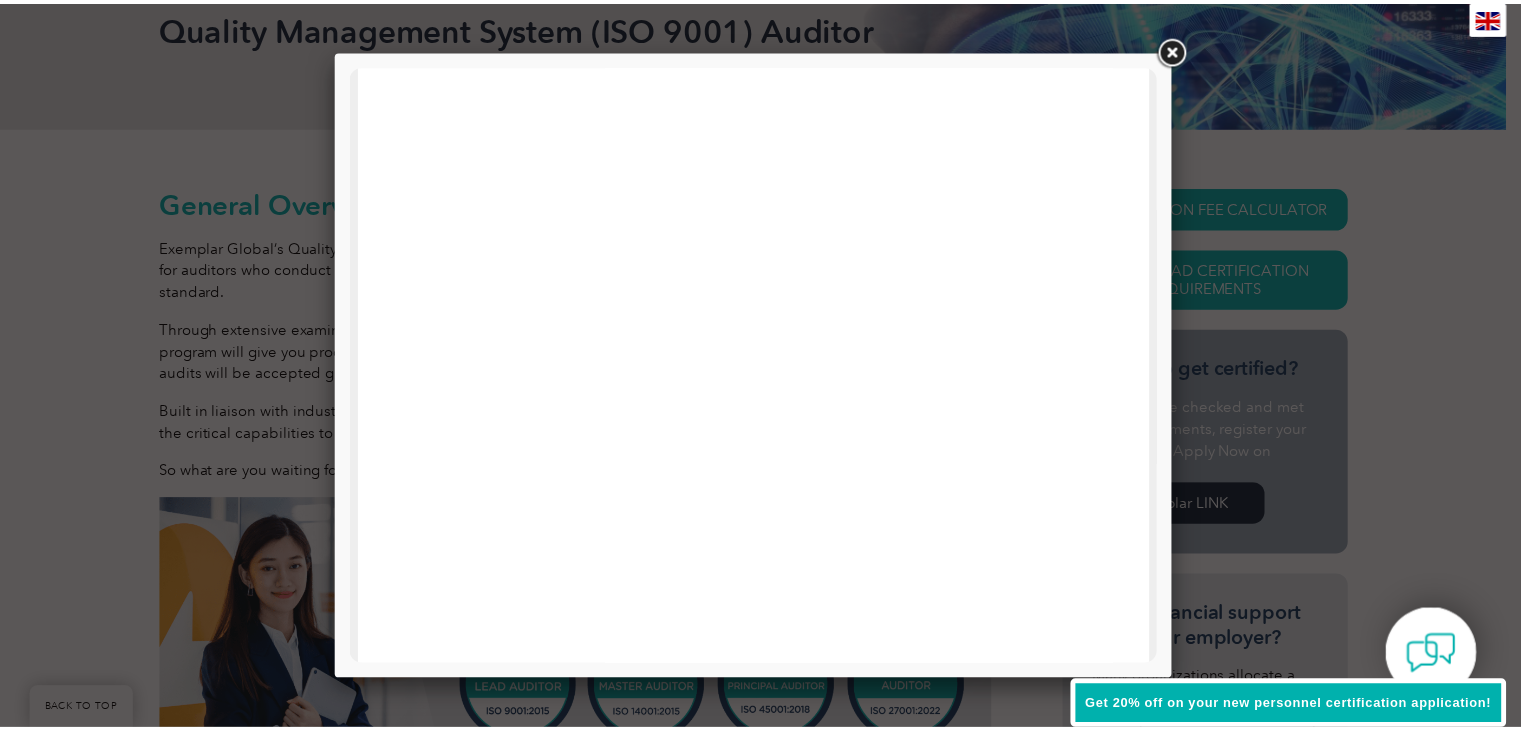 scroll, scrollTop: 600, scrollLeft: 0, axis: vertical 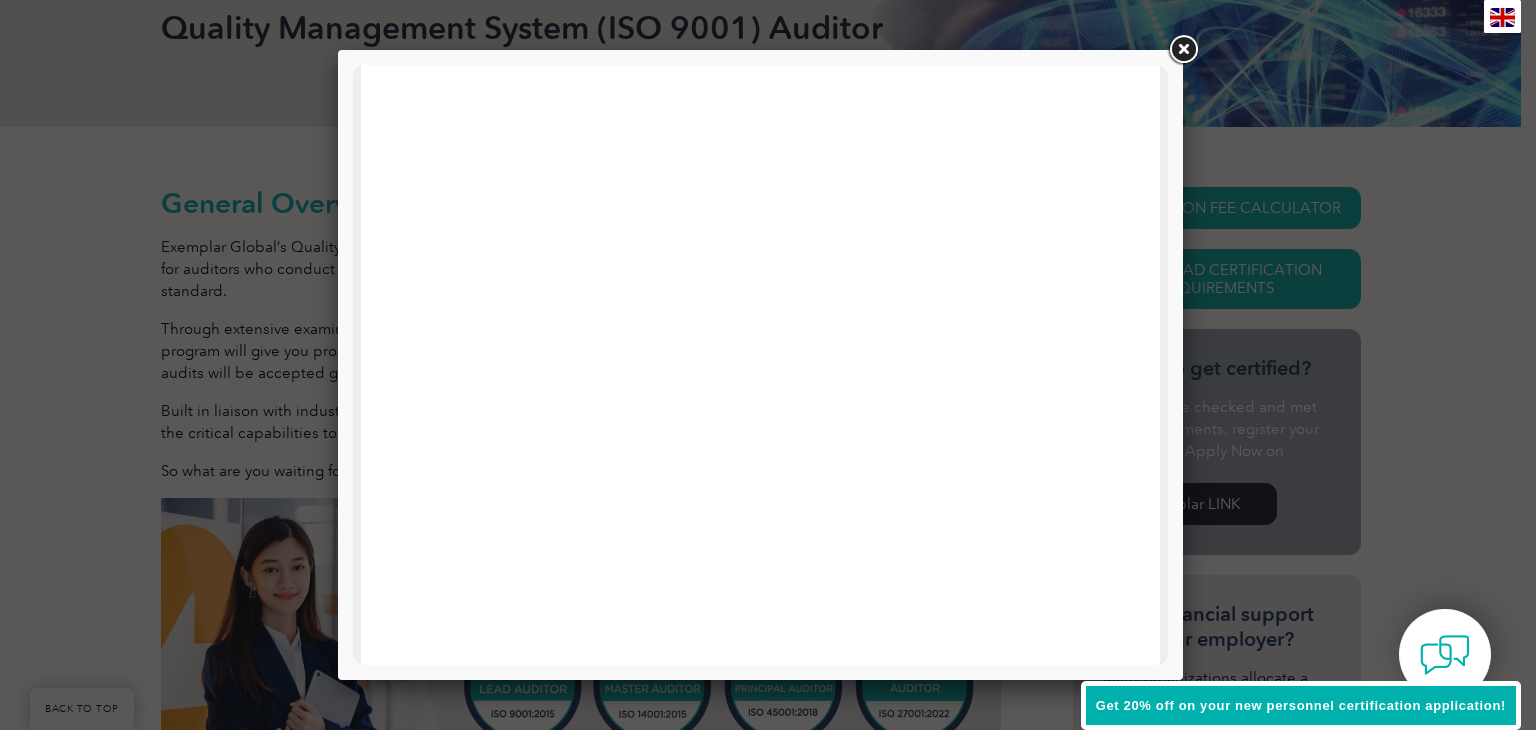 click at bounding box center [1183, 50] 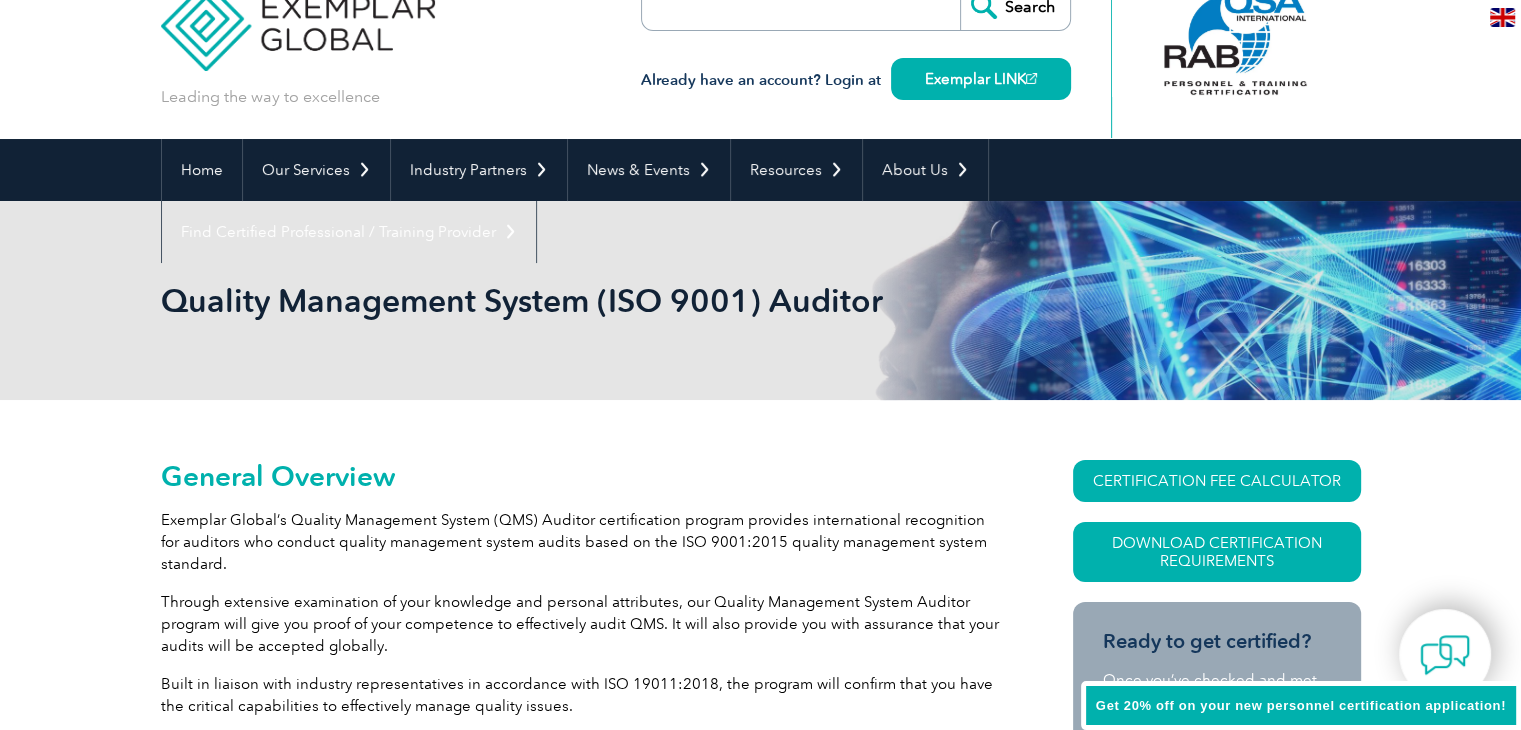 scroll, scrollTop: 22, scrollLeft: 0, axis: vertical 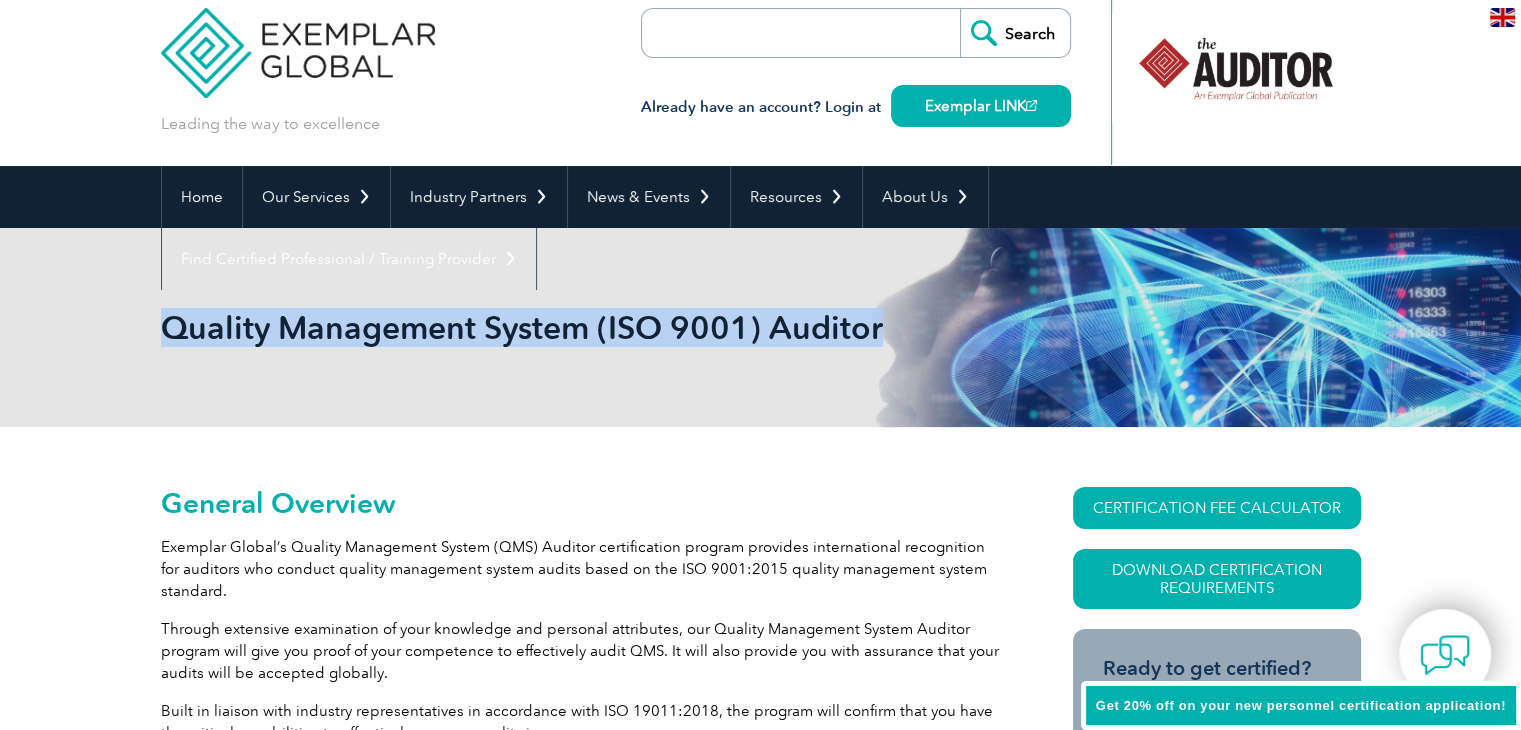 drag, startPoint x: 162, startPoint y: 326, endPoint x: 596, endPoint y: 335, distance: 434.09332 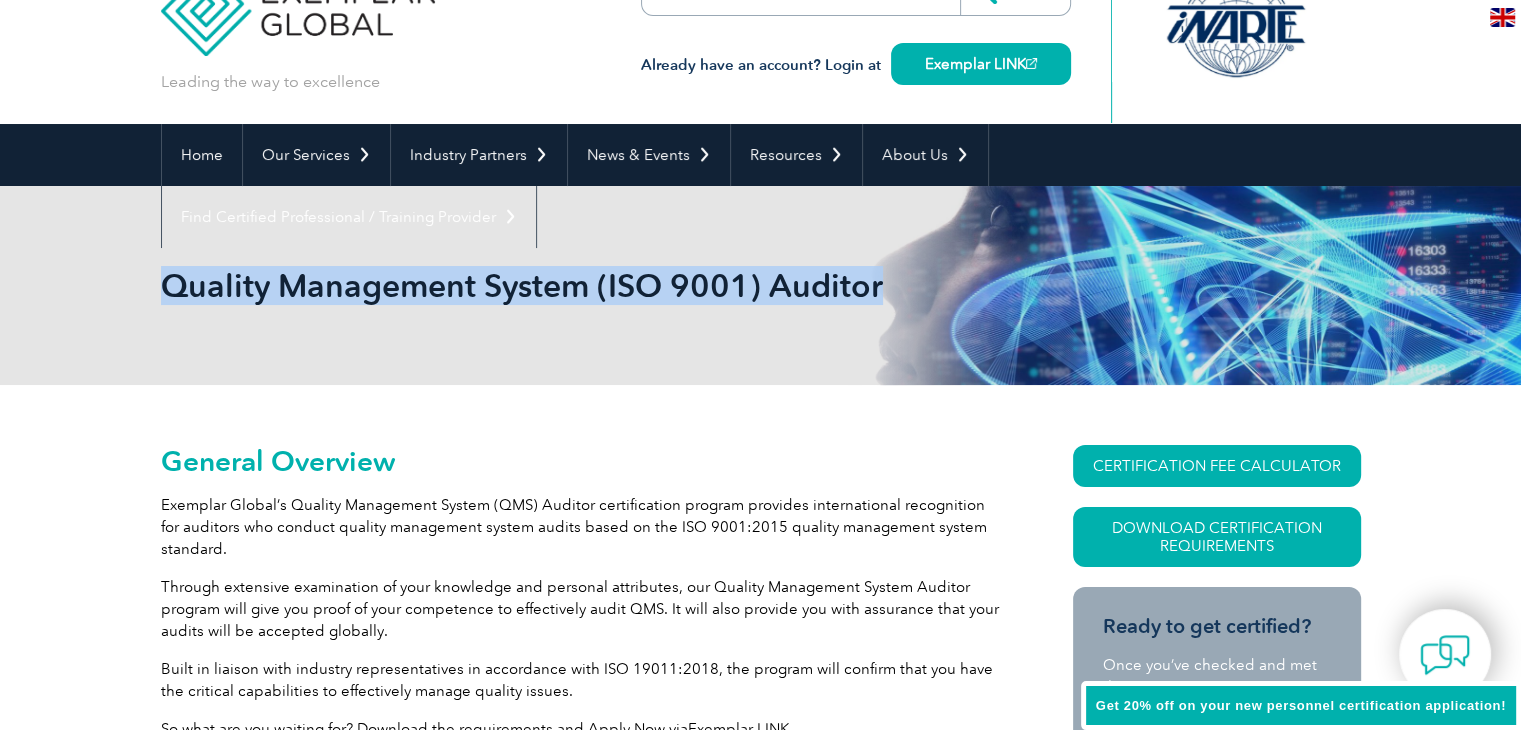 scroll, scrollTop: 22, scrollLeft: 0, axis: vertical 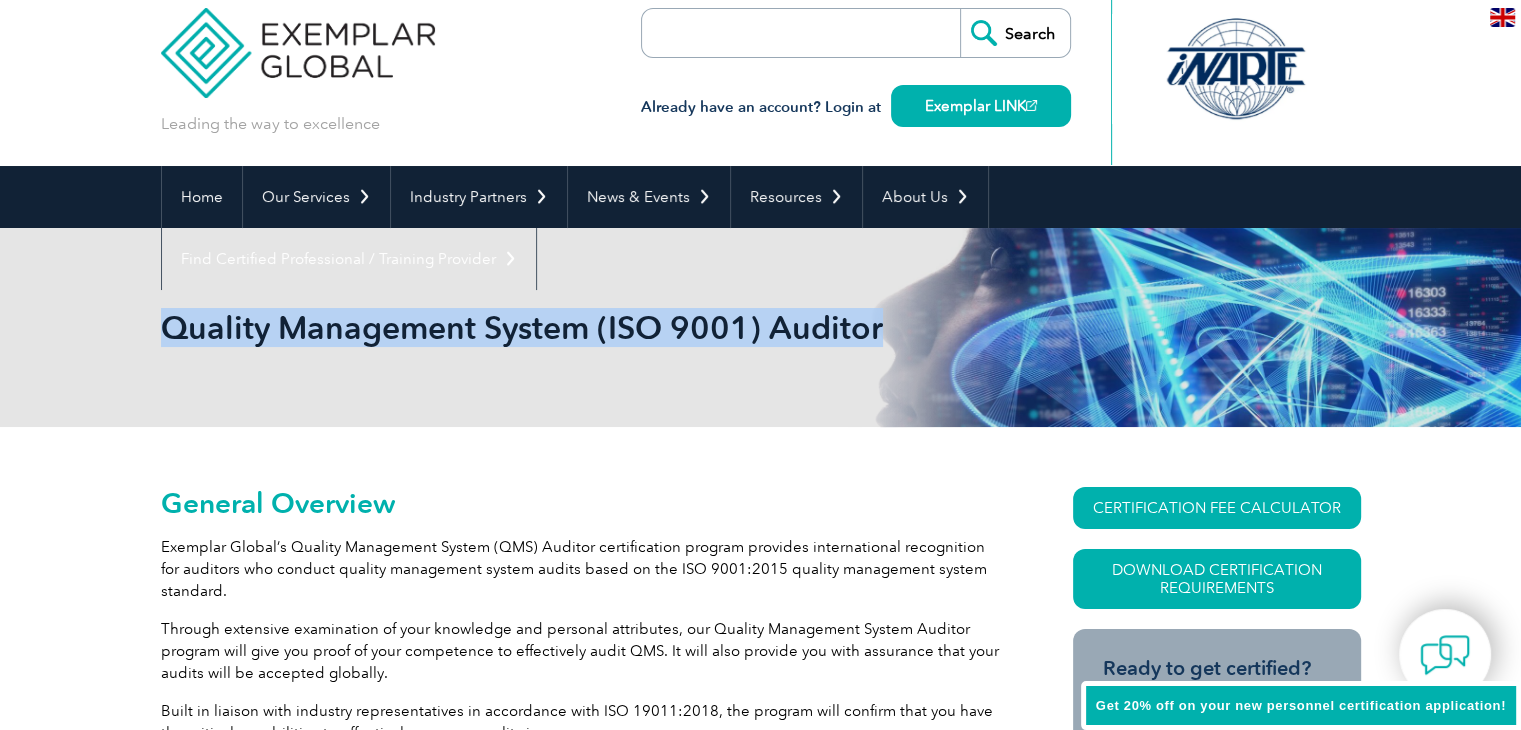 copy on "Quality Management System (ISO 9001) Auditor" 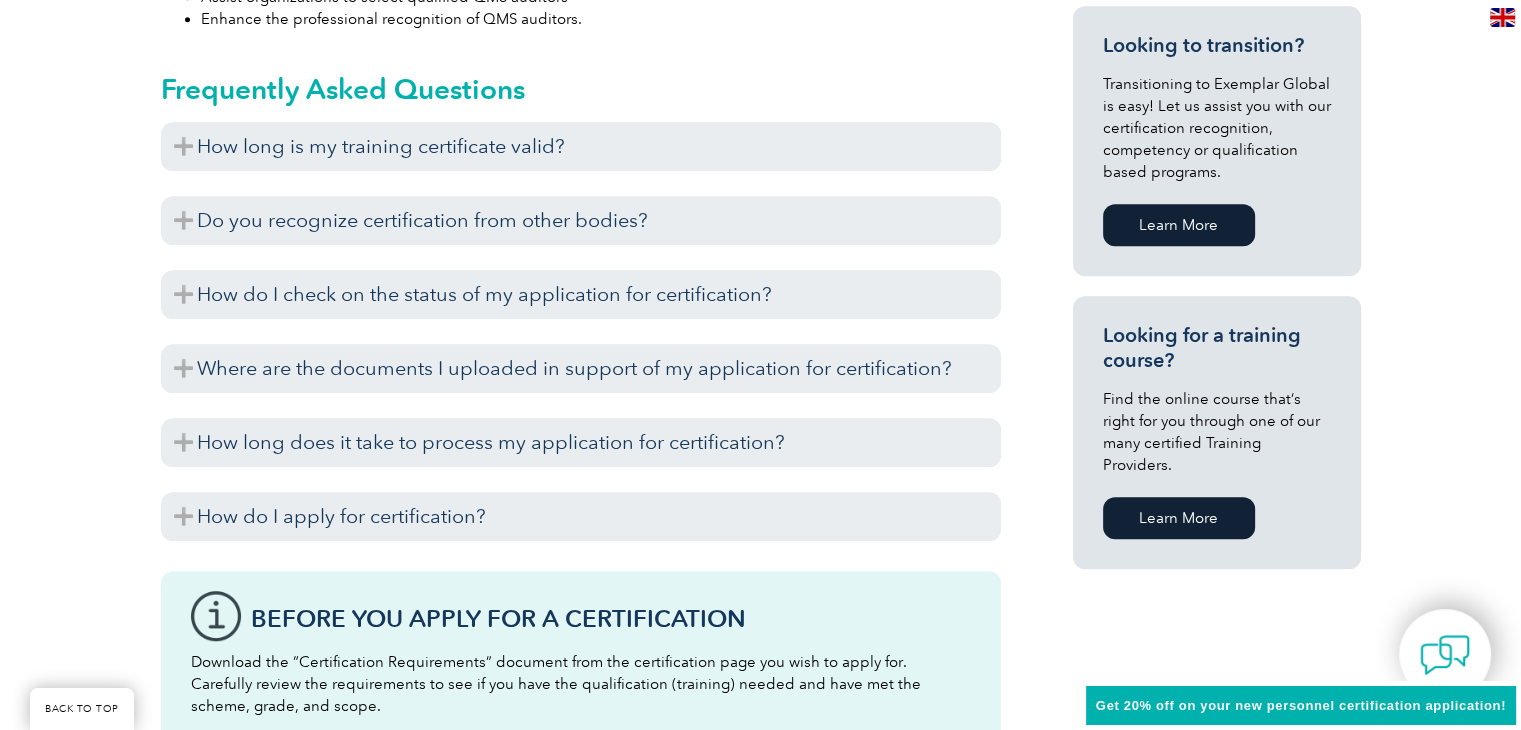scroll, scrollTop: 1222, scrollLeft: 0, axis: vertical 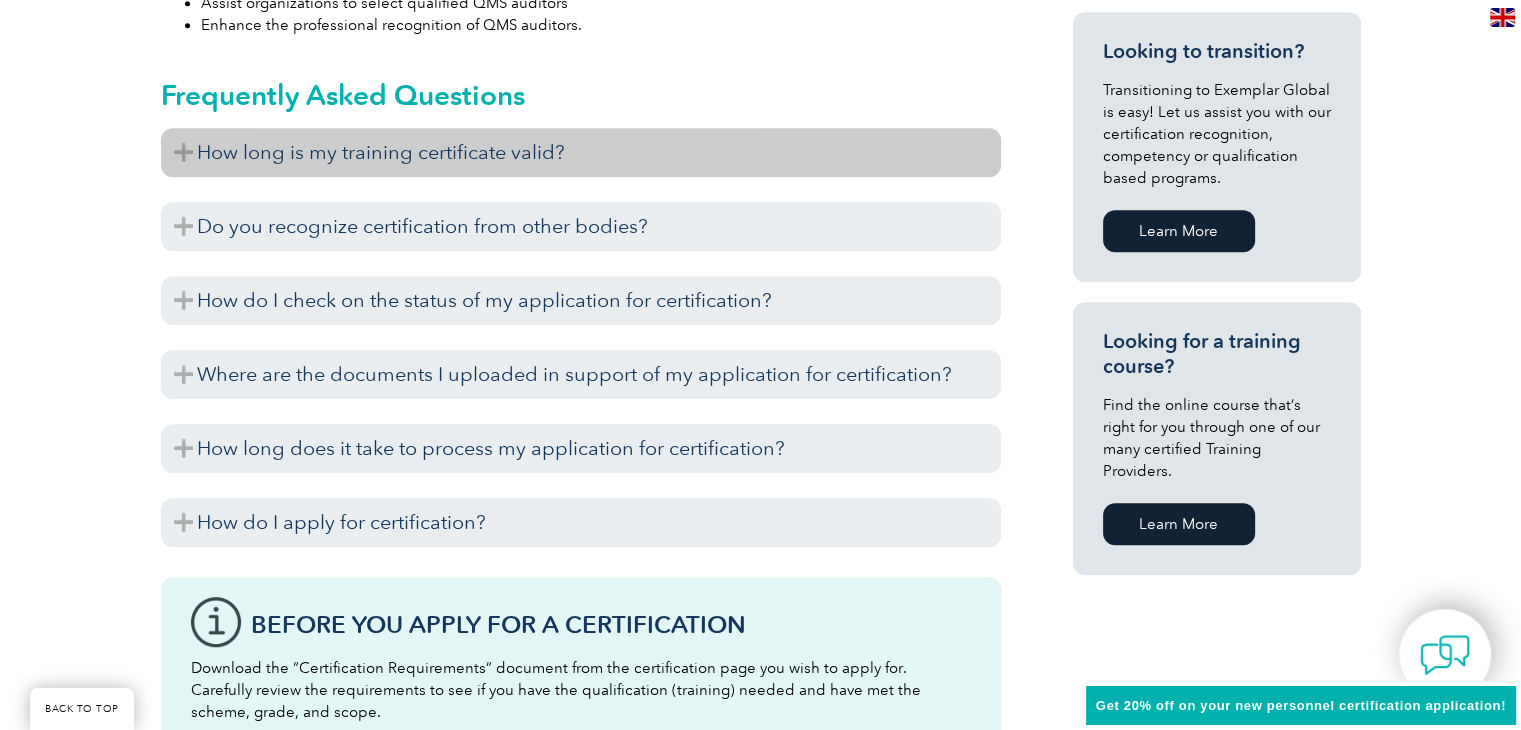 click on "How long is my training certificate valid?" at bounding box center [581, 152] 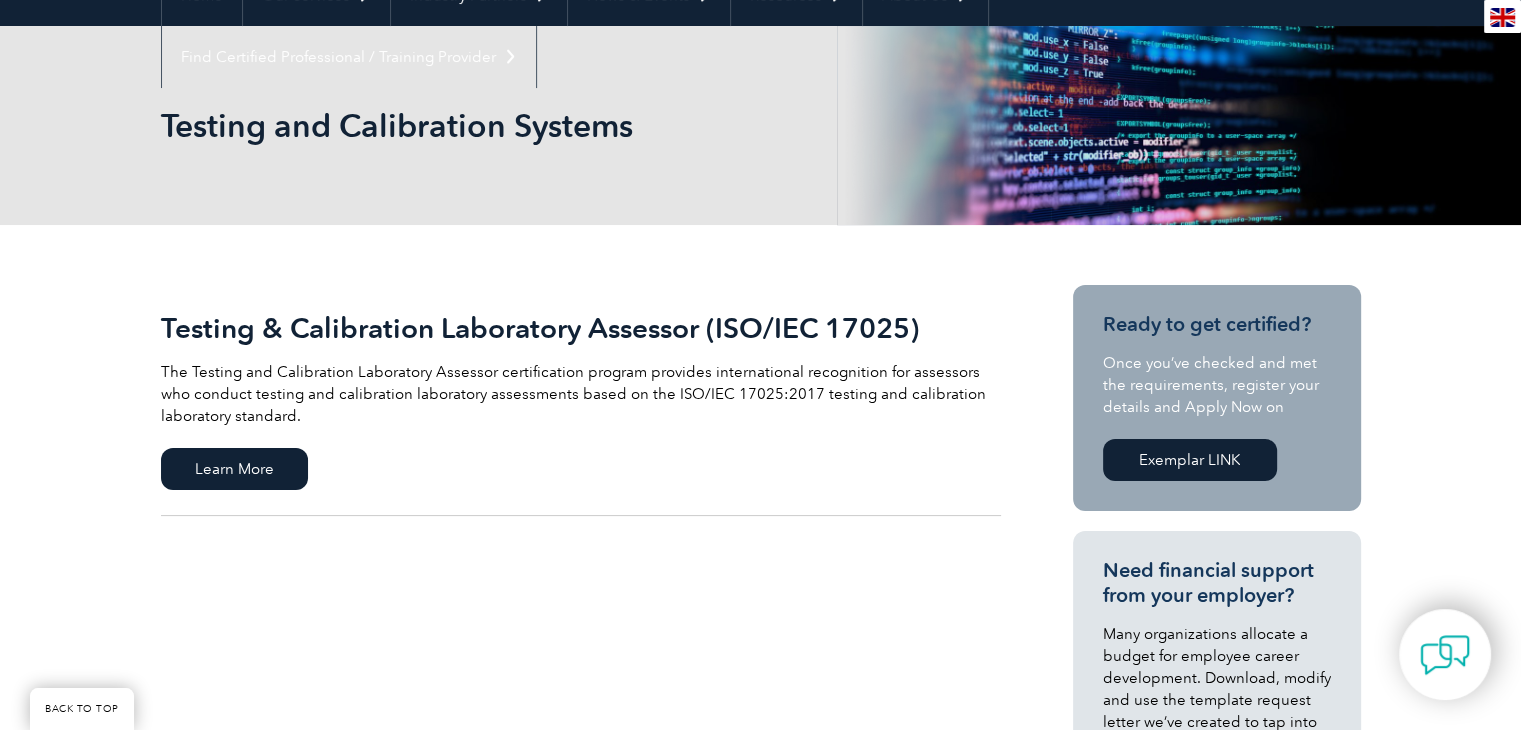 scroll, scrollTop: 200, scrollLeft: 0, axis: vertical 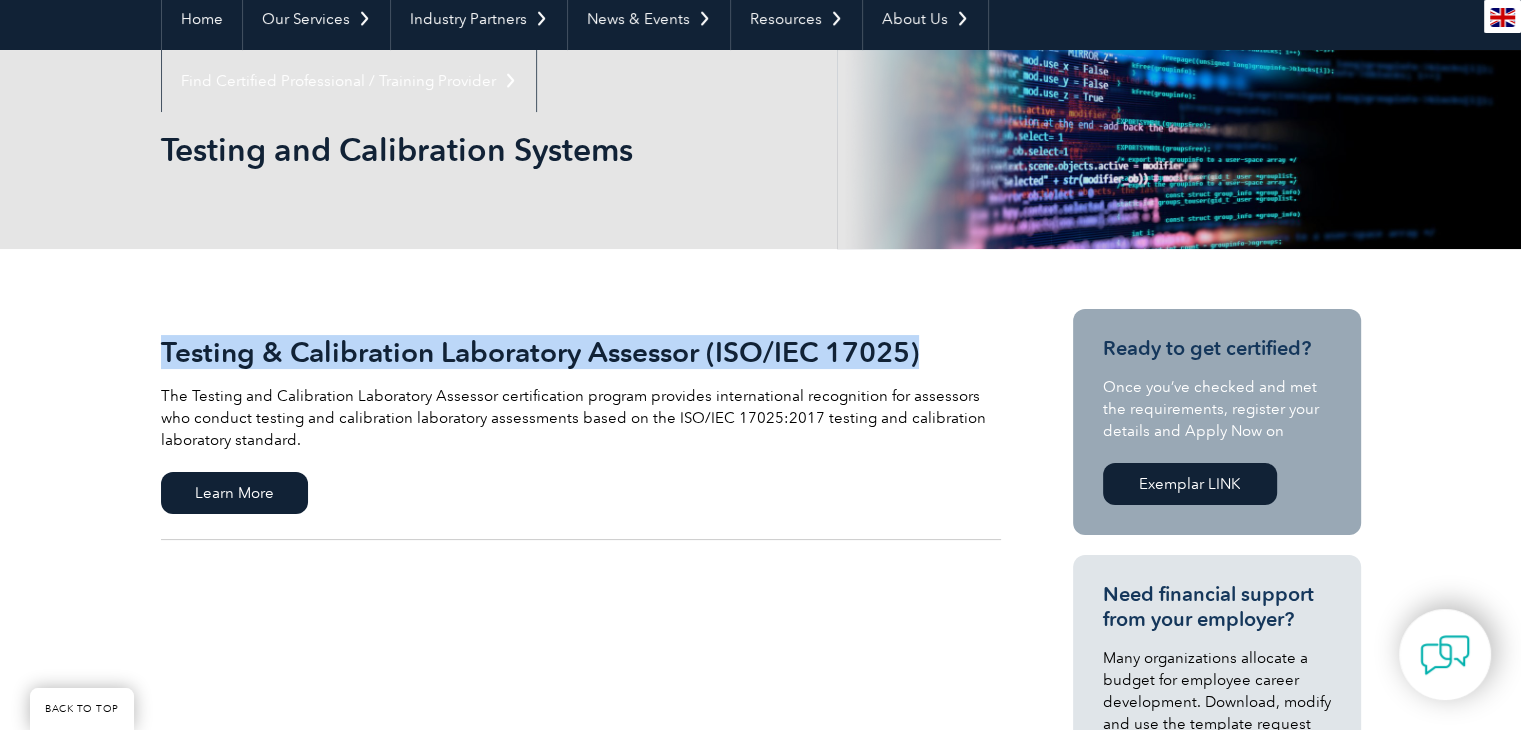 drag, startPoint x: 148, startPoint y: 338, endPoint x: 716, endPoint y: 338, distance: 568 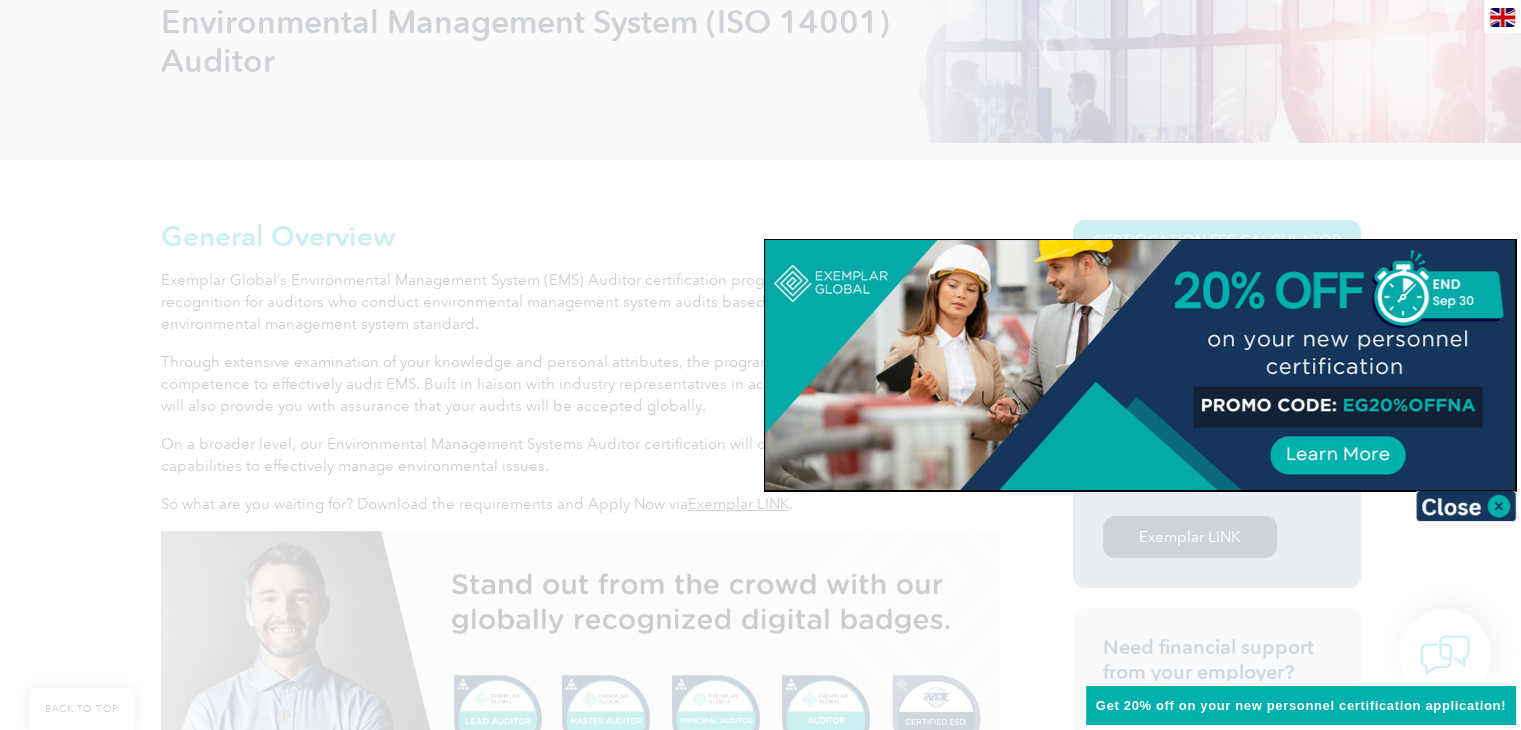 scroll, scrollTop: 300, scrollLeft: 0, axis: vertical 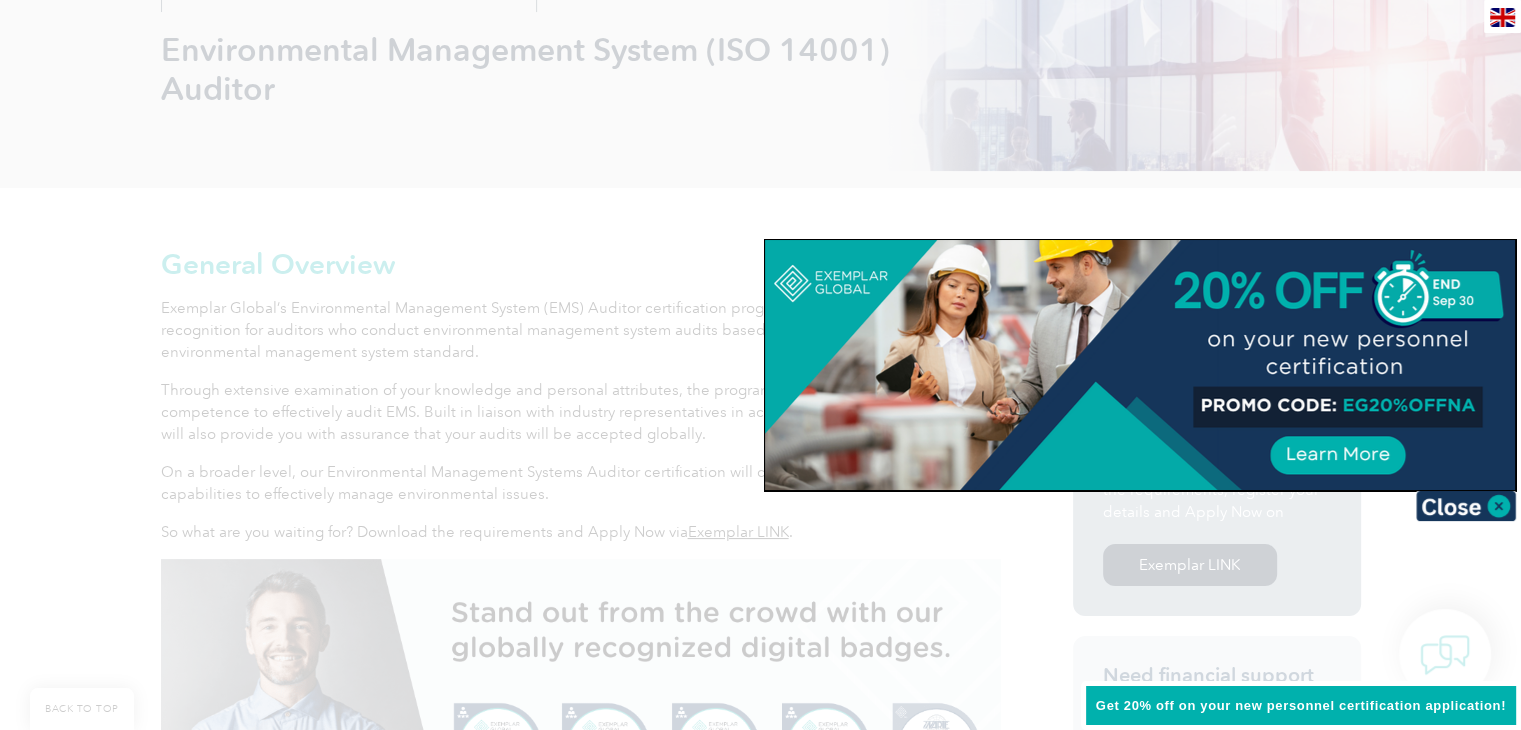 drag, startPoint x: 1495, startPoint y: 505, endPoint x: 1461, endPoint y: 497, distance: 34.928497 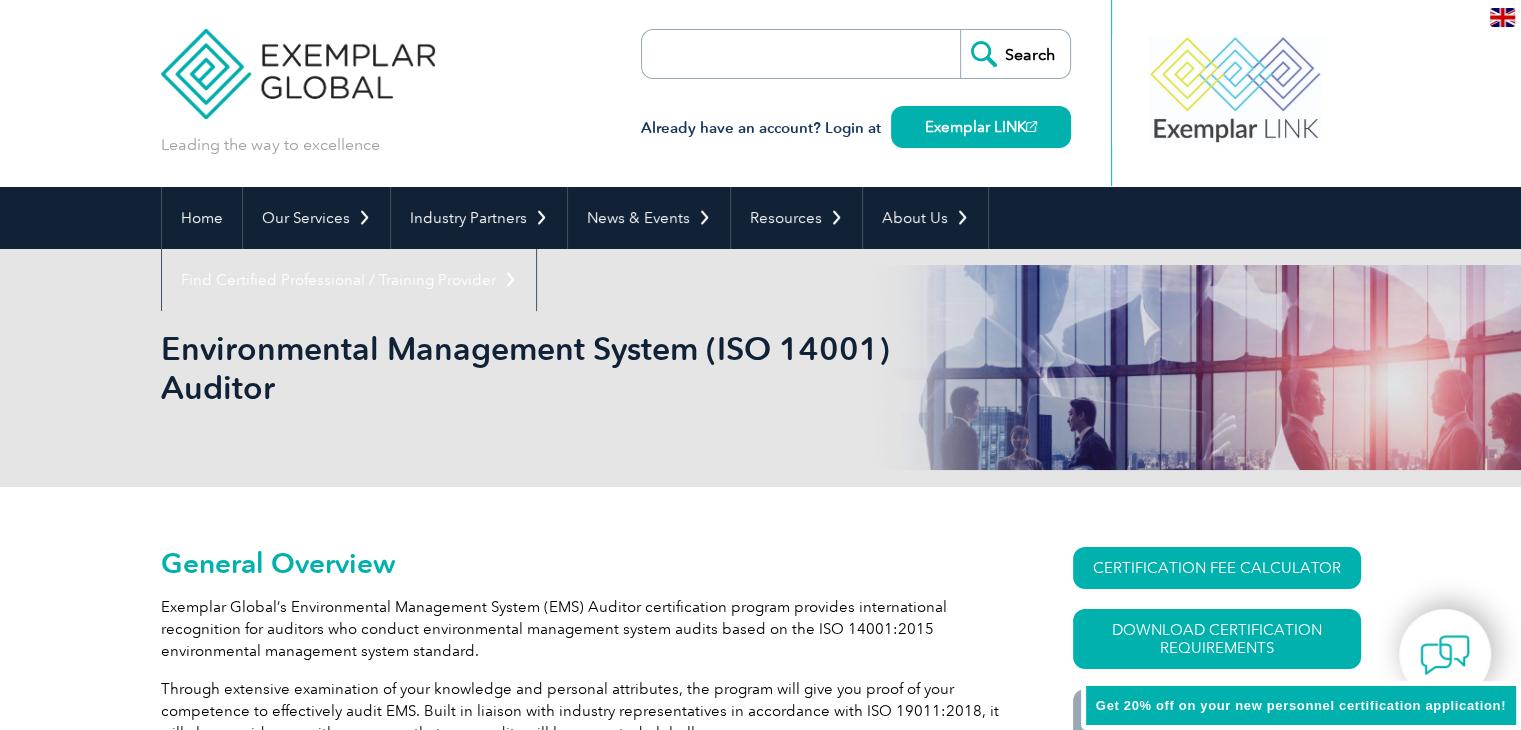 scroll, scrollTop: 0, scrollLeft: 0, axis: both 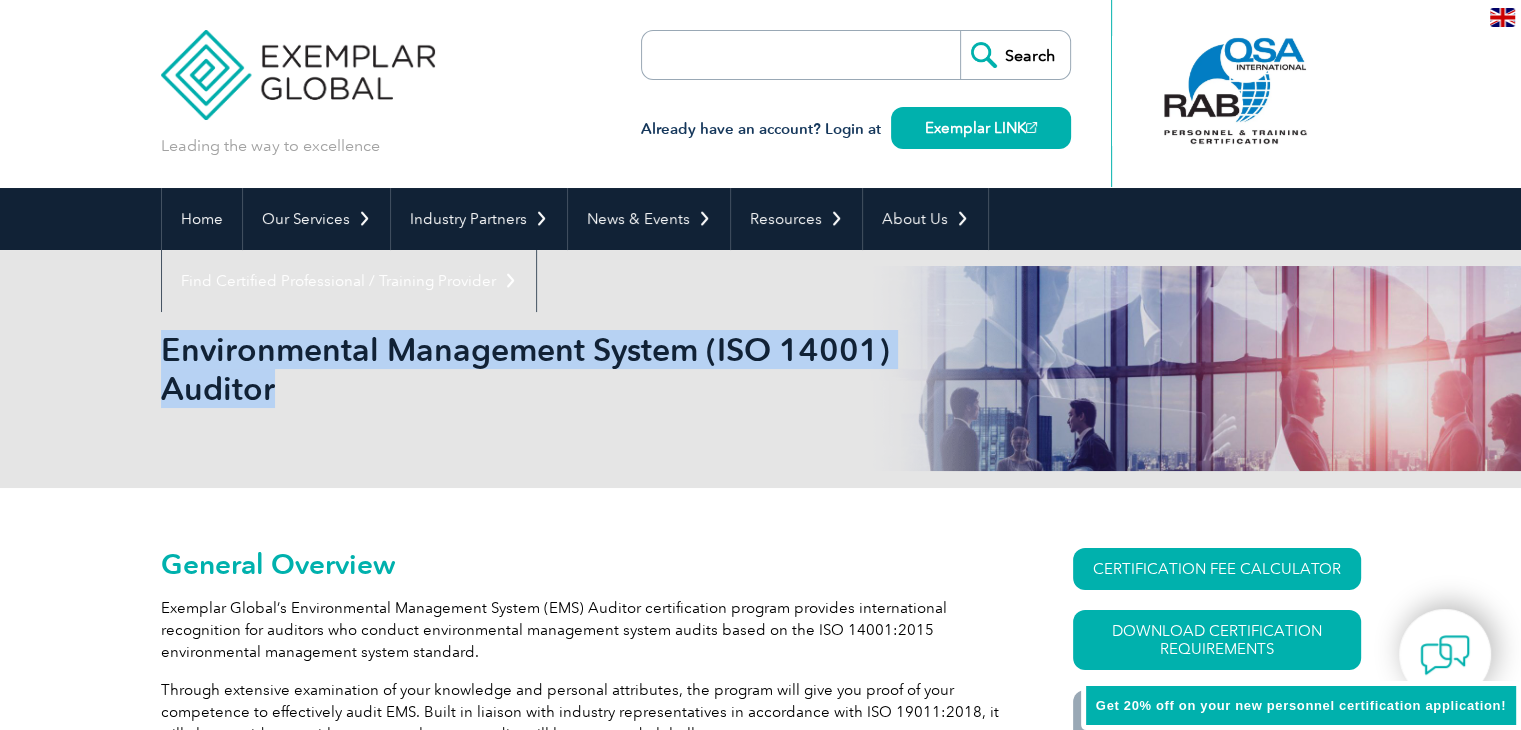 drag, startPoint x: 162, startPoint y: 339, endPoint x: 212, endPoint y: 367, distance: 57.306194 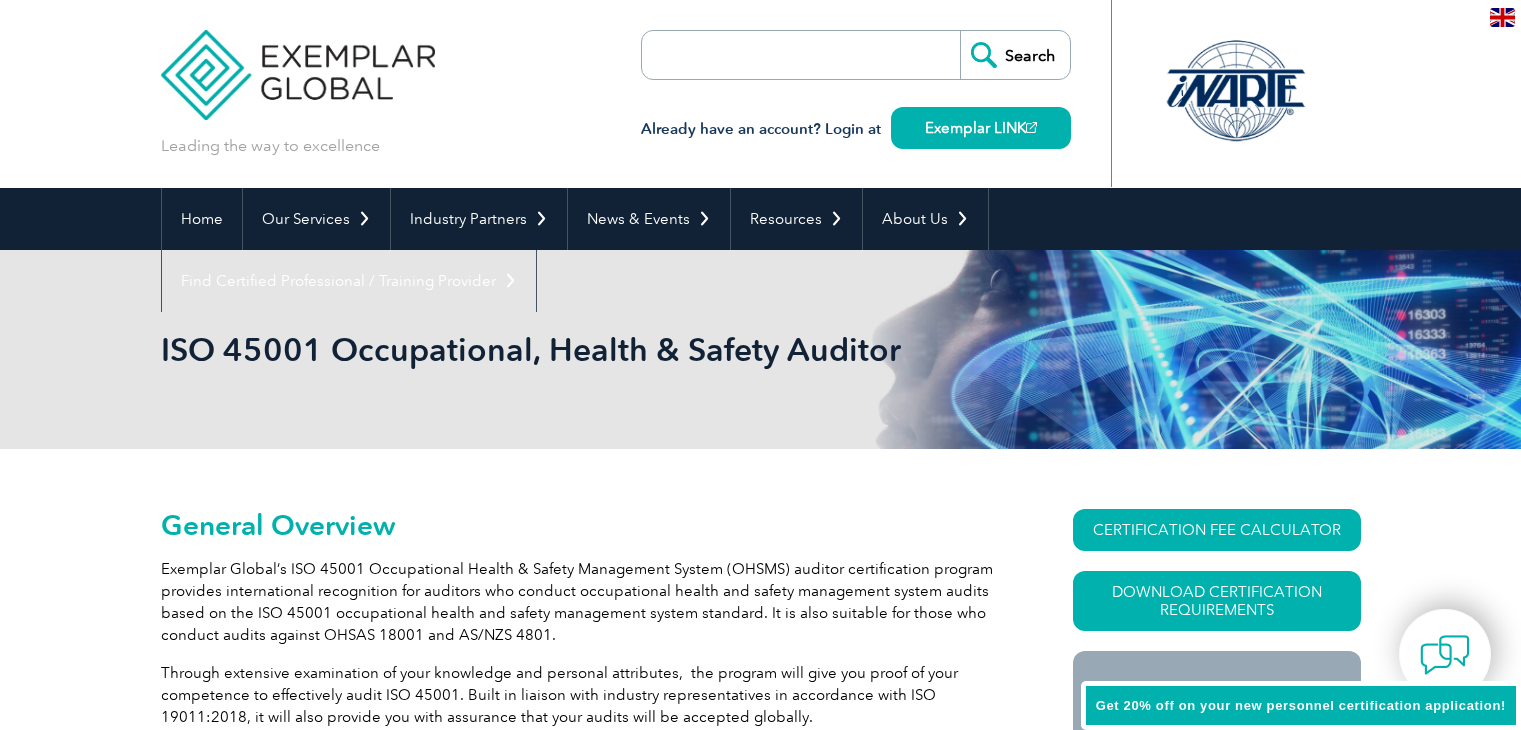 scroll, scrollTop: 0, scrollLeft: 0, axis: both 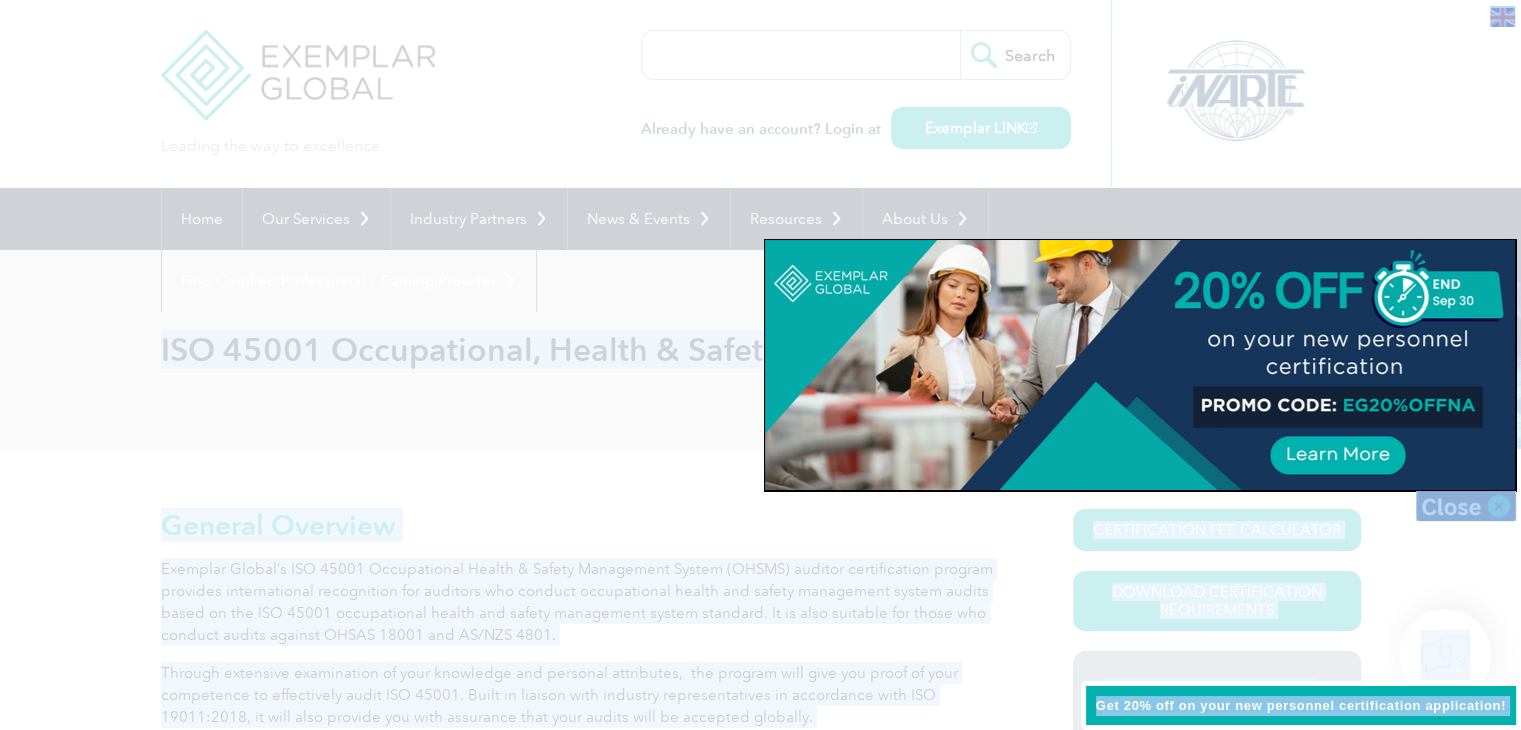 drag, startPoint x: 161, startPoint y: 341, endPoint x: 510, endPoint y: 368, distance: 350.04285 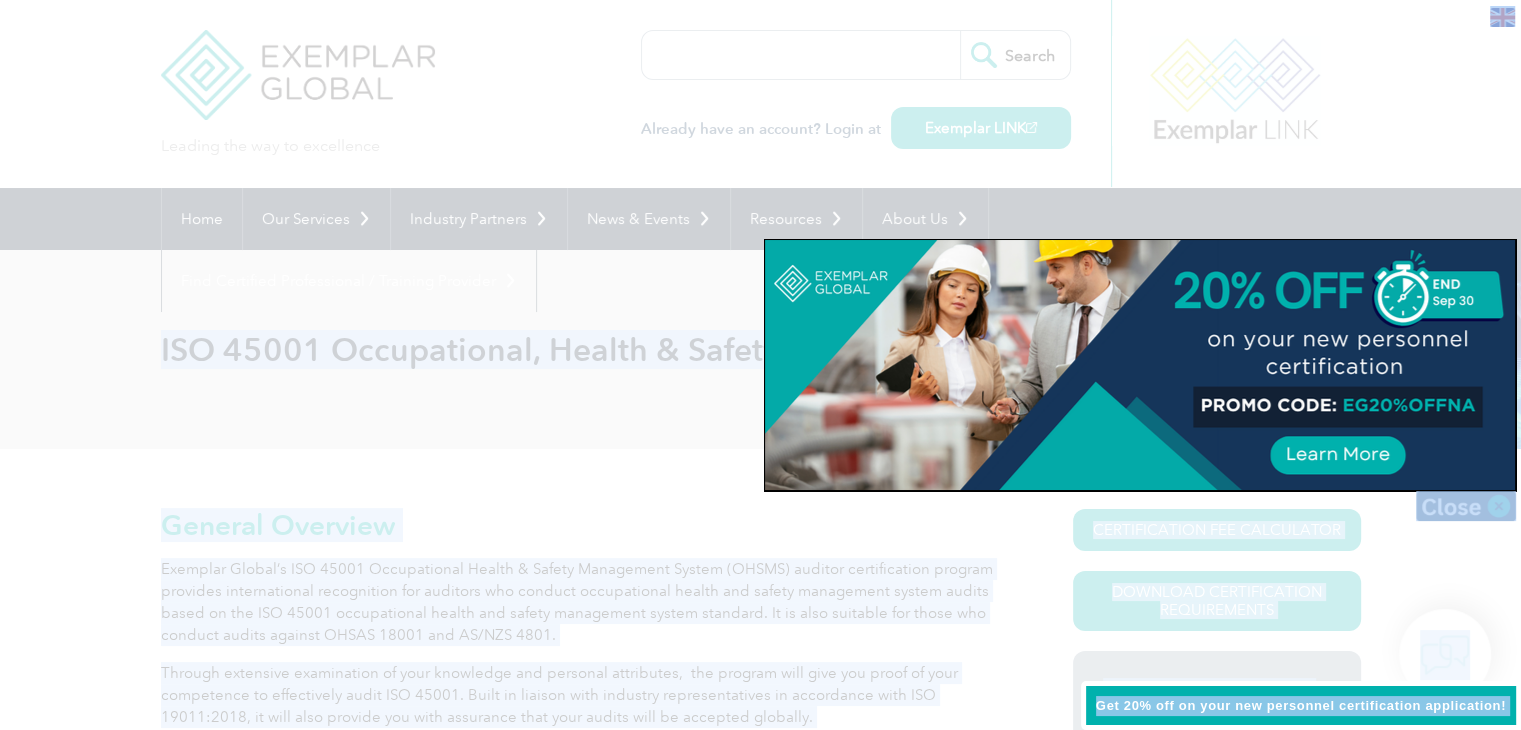 click at bounding box center [1466, 506] 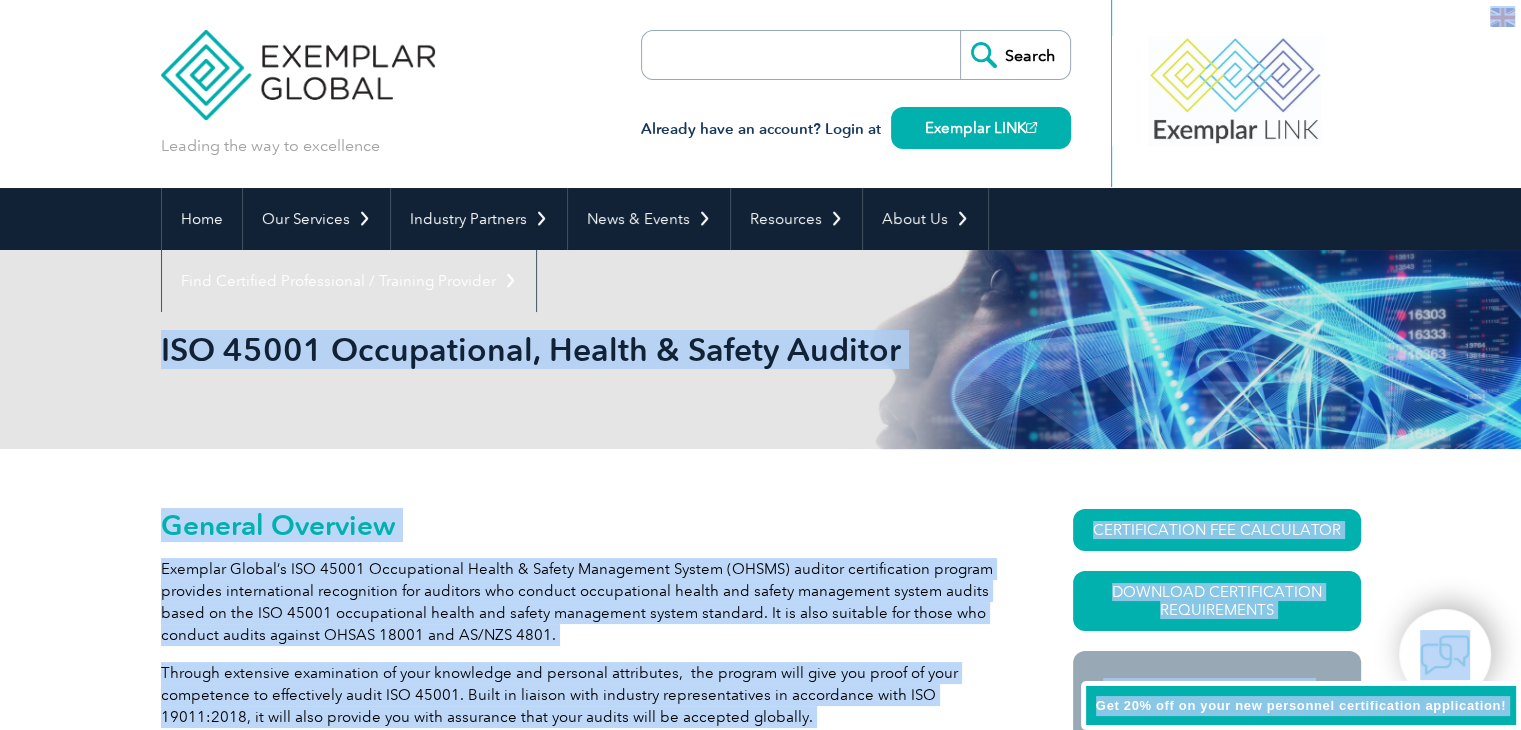 click on "ISO 45001 Occupational, Health & Safety Auditor" at bounding box center (761, 349) 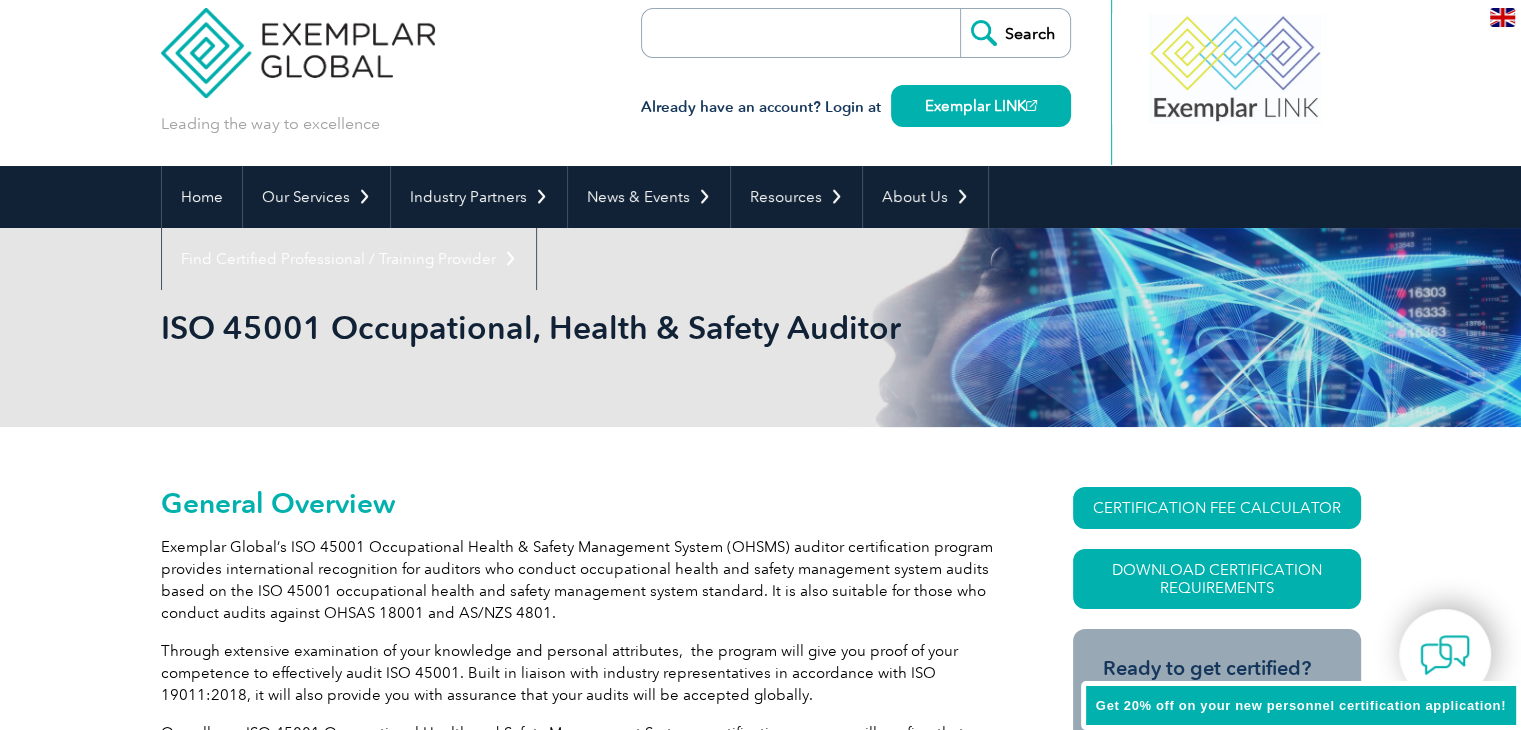 scroll, scrollTop: 0, scrollLeft: 0, axis: both 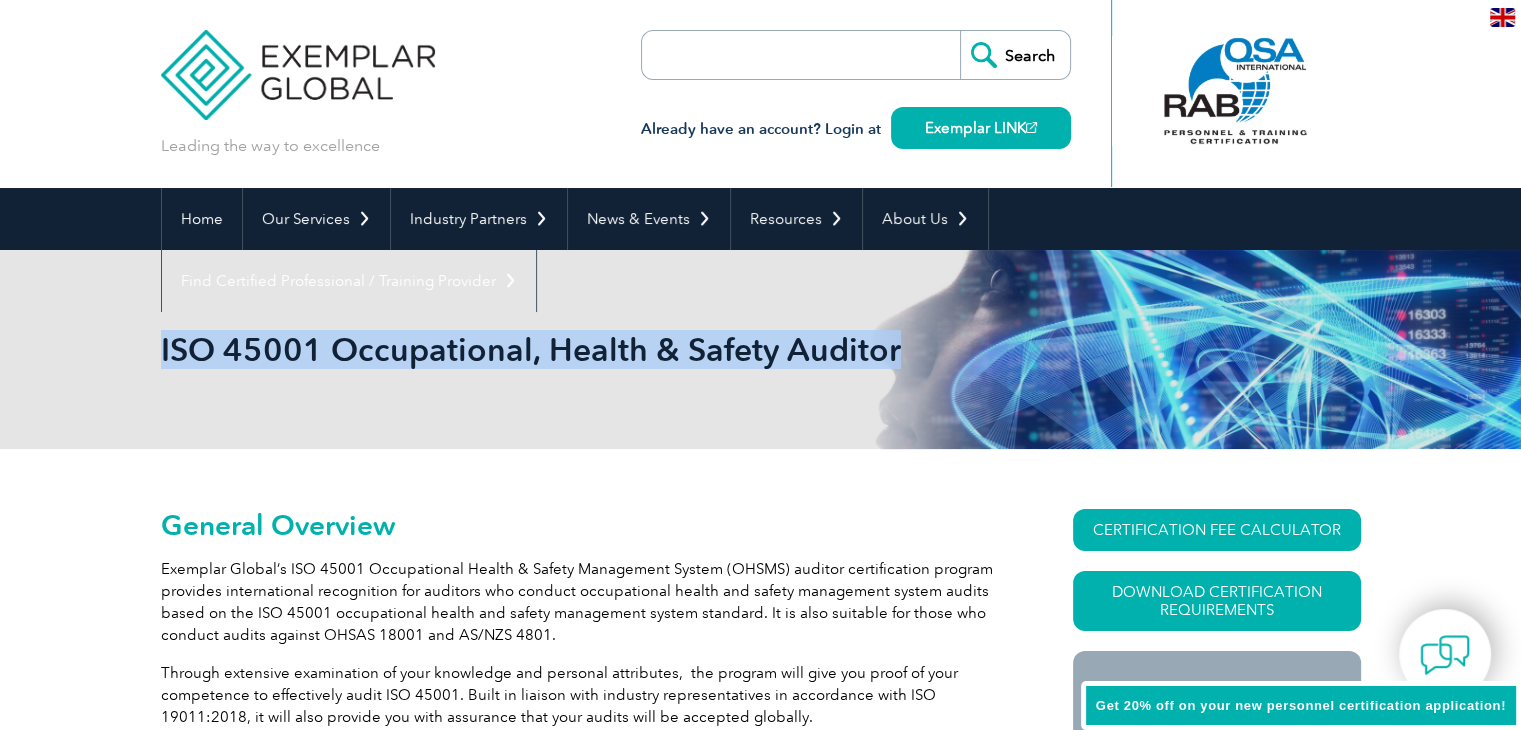 drag, startPoint x: 160, startPoint y: 346, endPoint x: 591, endPoint y: 356, distance: 431.116 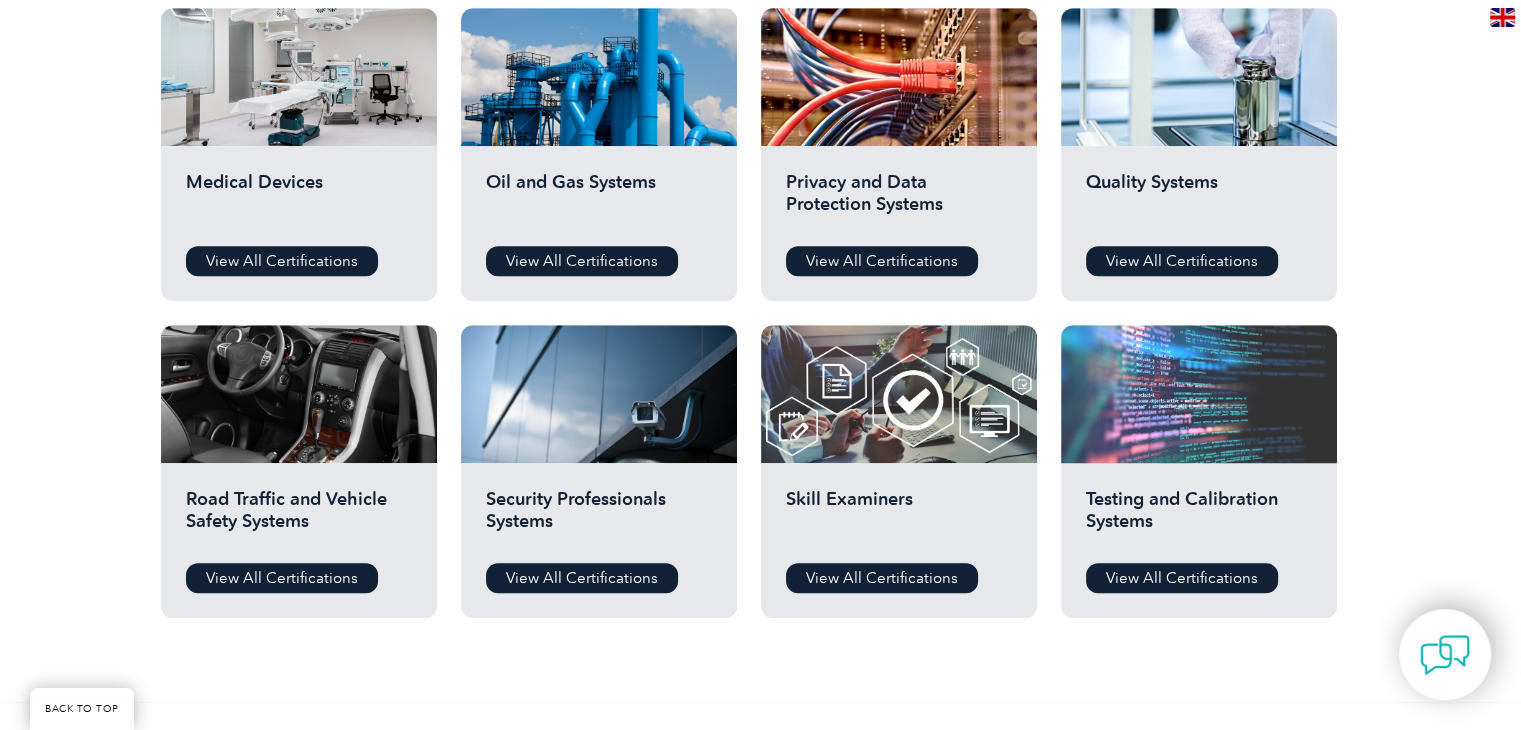 scroll, scrollTop: 1400, scrollLeft: 0, axis: vertical 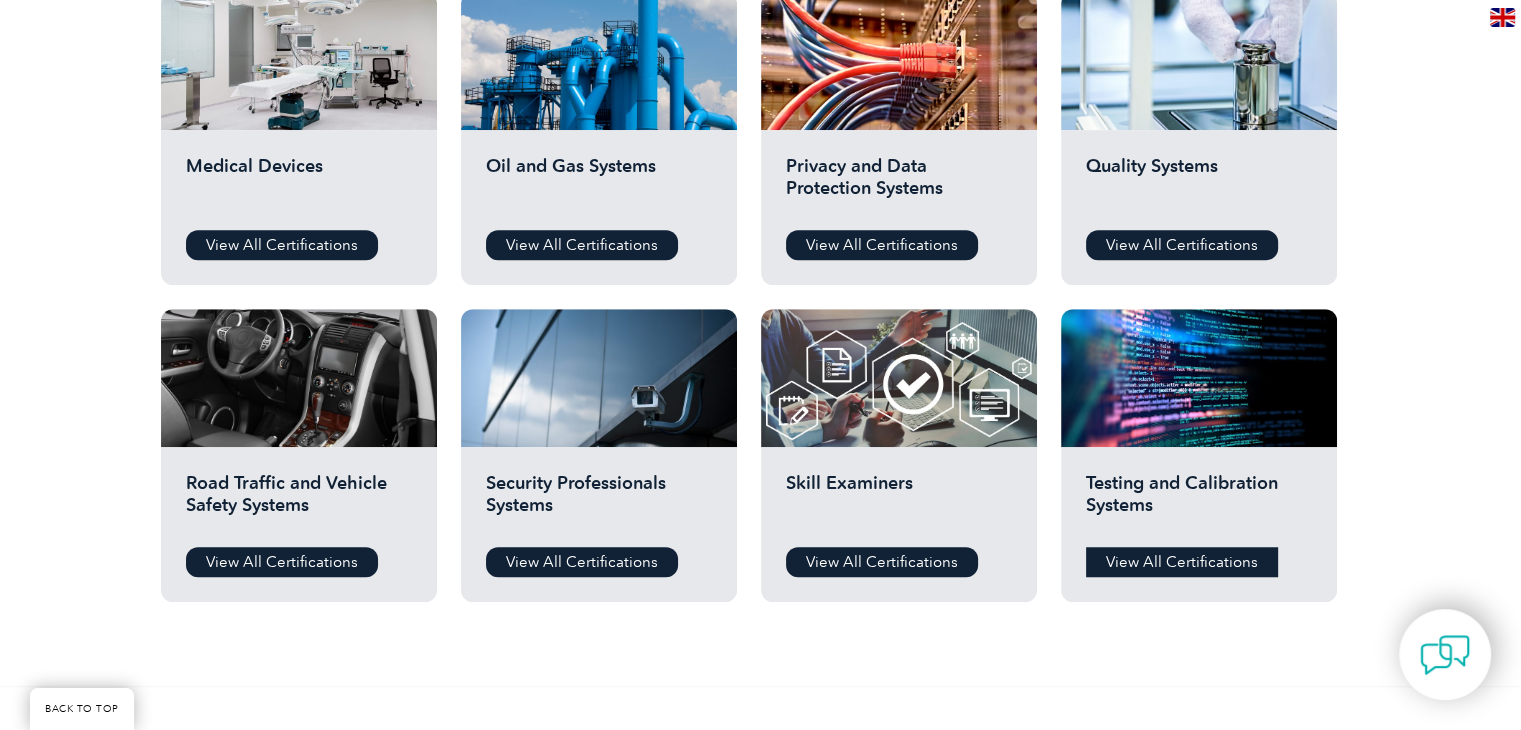 click on "View All Certifications" at bounding box center (1182, 562) 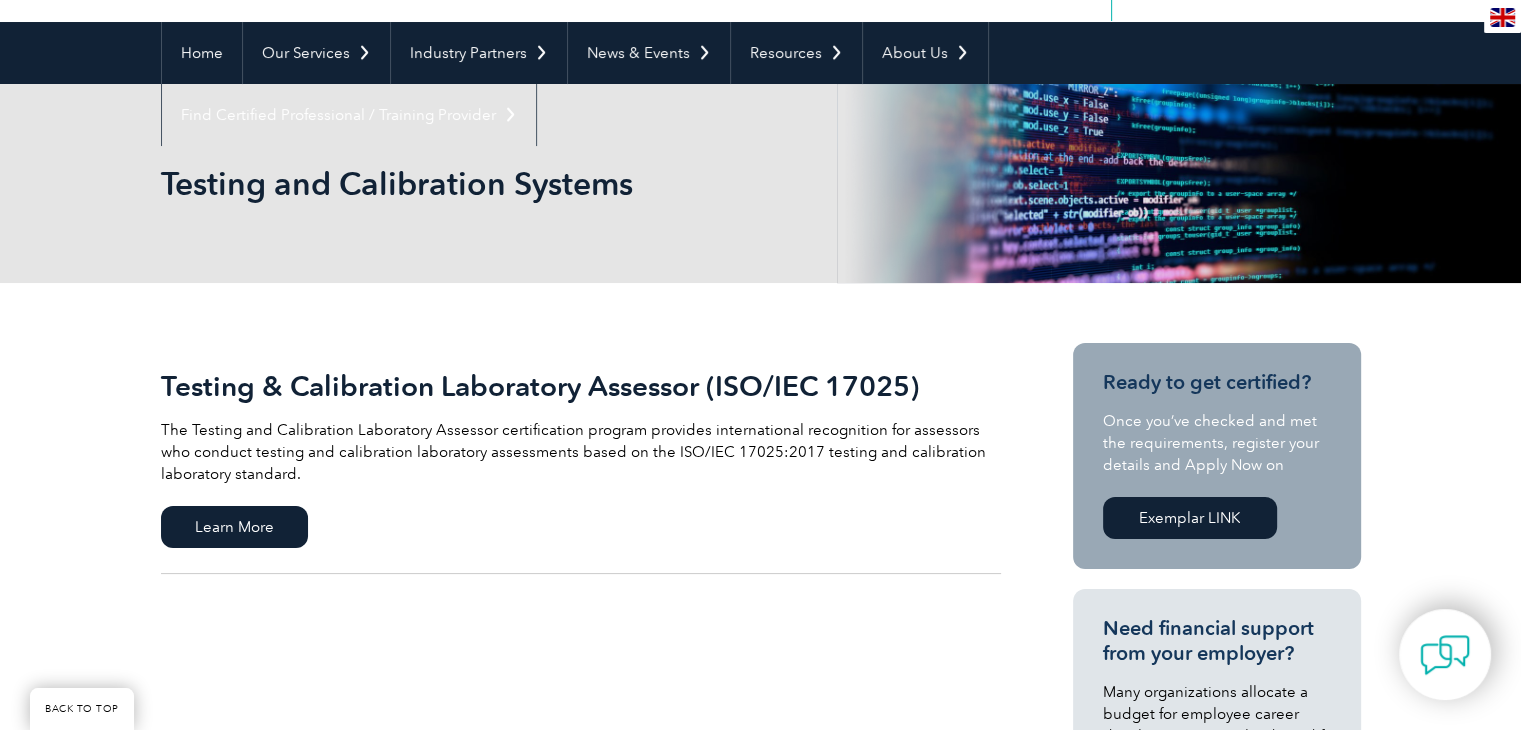 scroll, scrollTop: 200, scrollLeft: 0, axis: vertical 